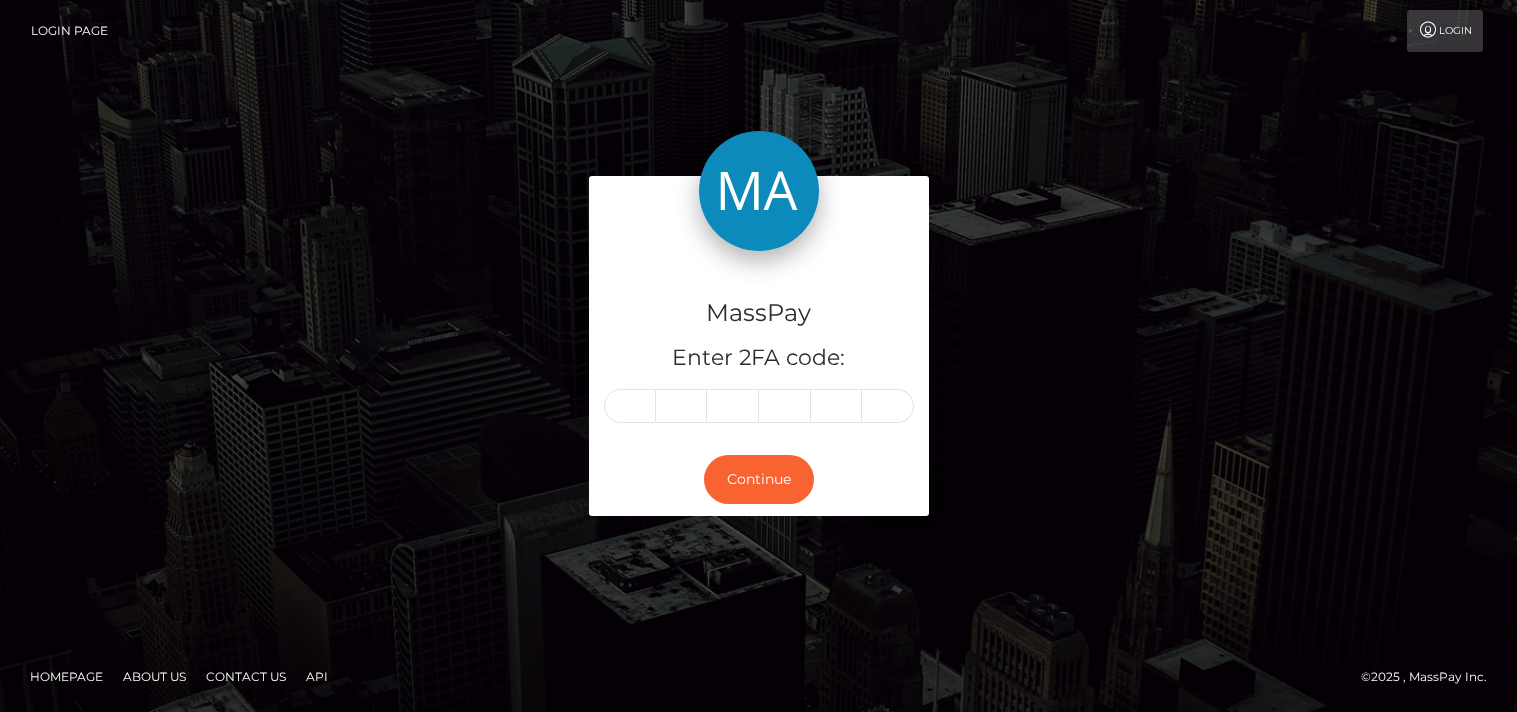 scroll, scrollTop: 0, scrollLeft: 0, axis: both 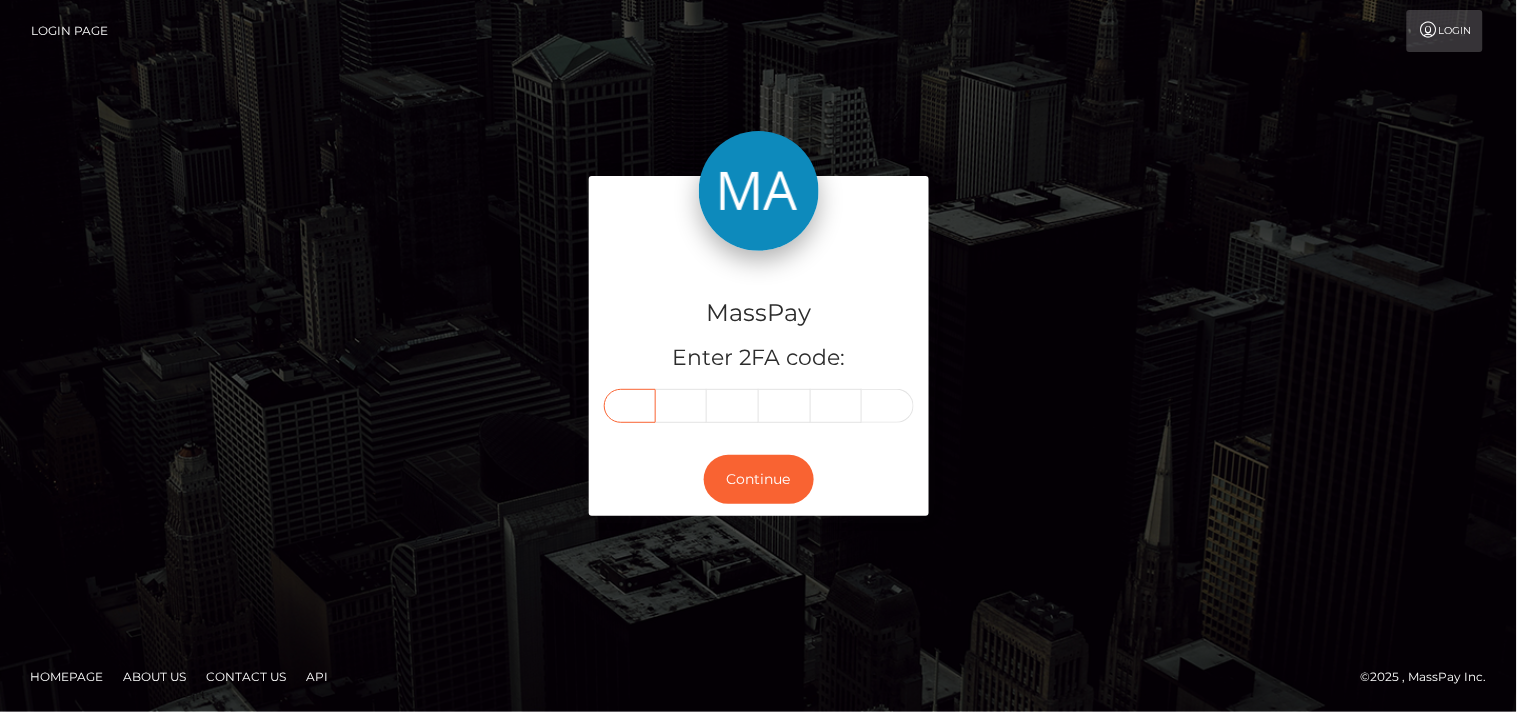 click at bounding box center (630, 406) 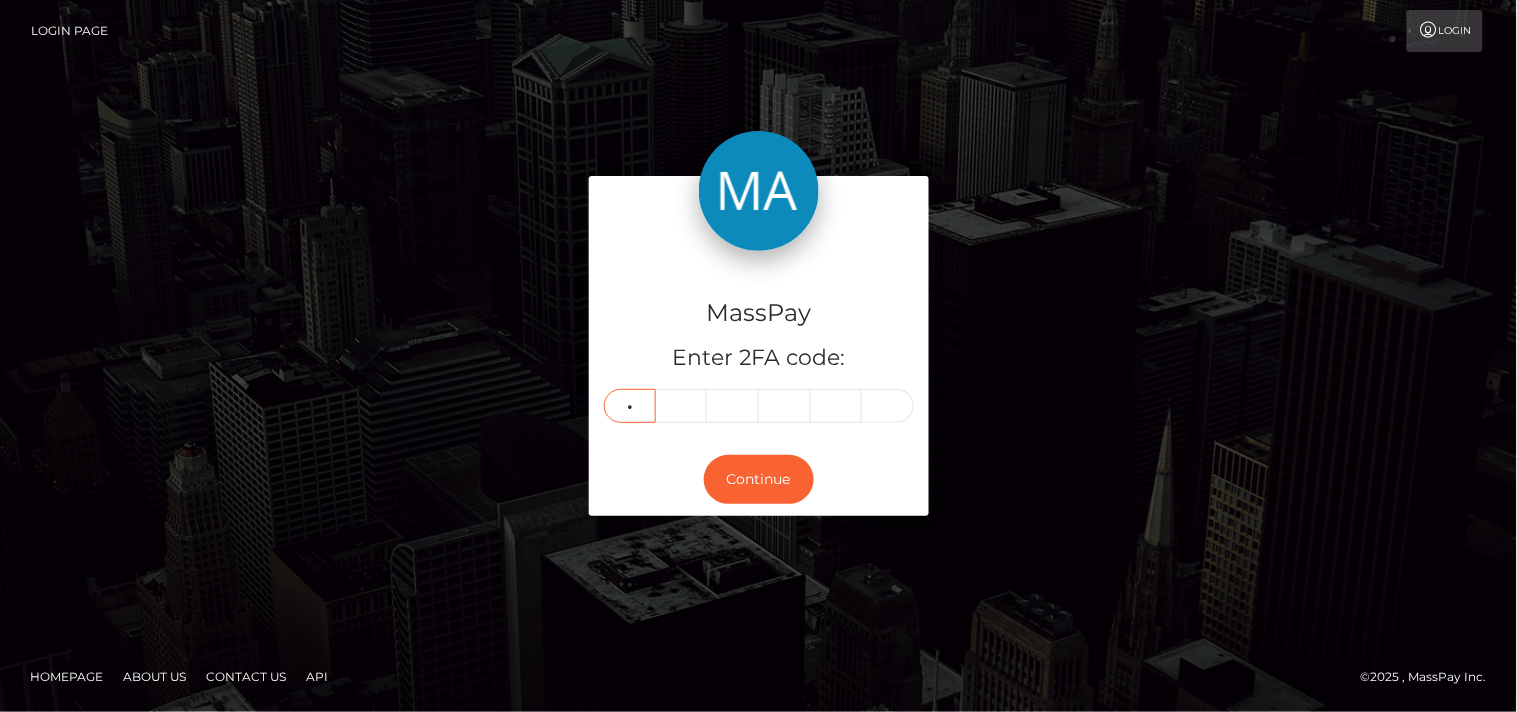 type on "2" 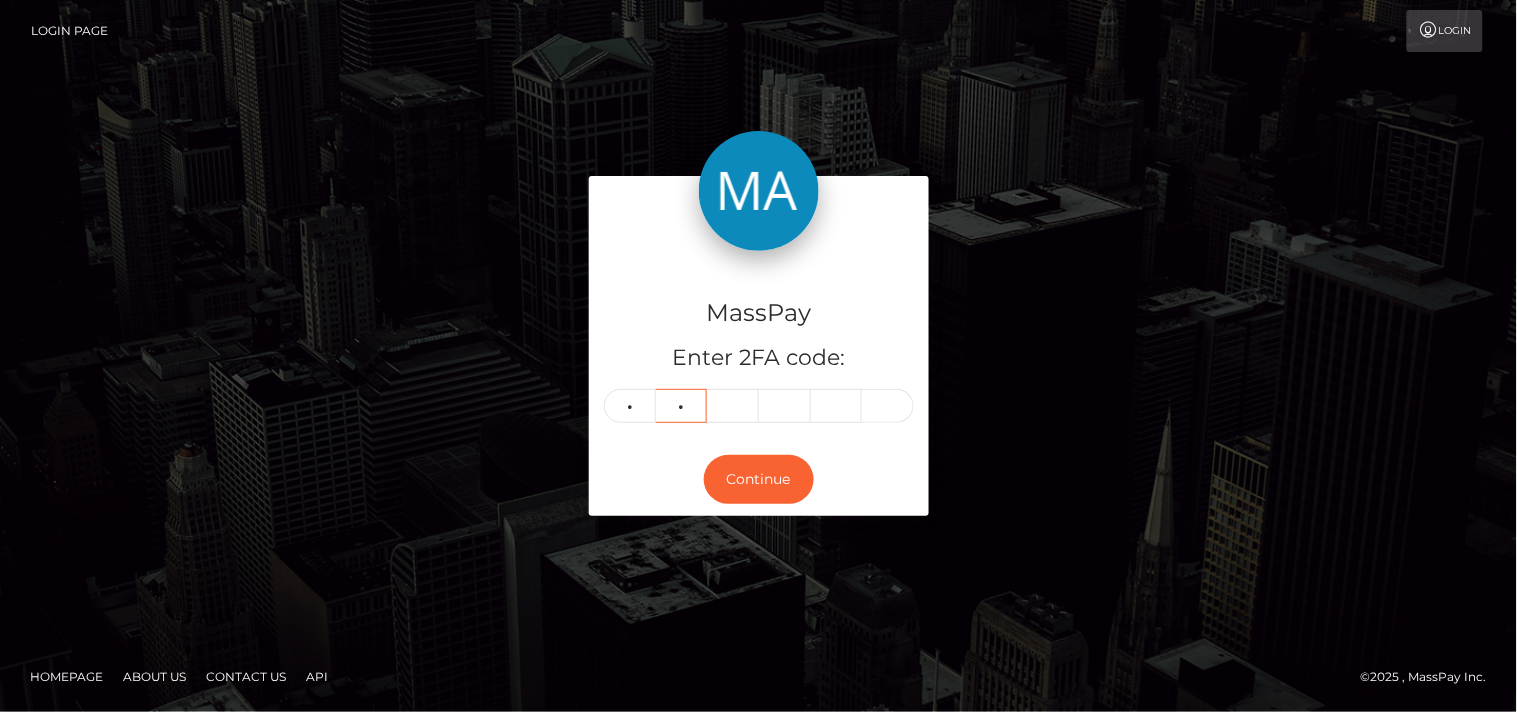 type on "2" 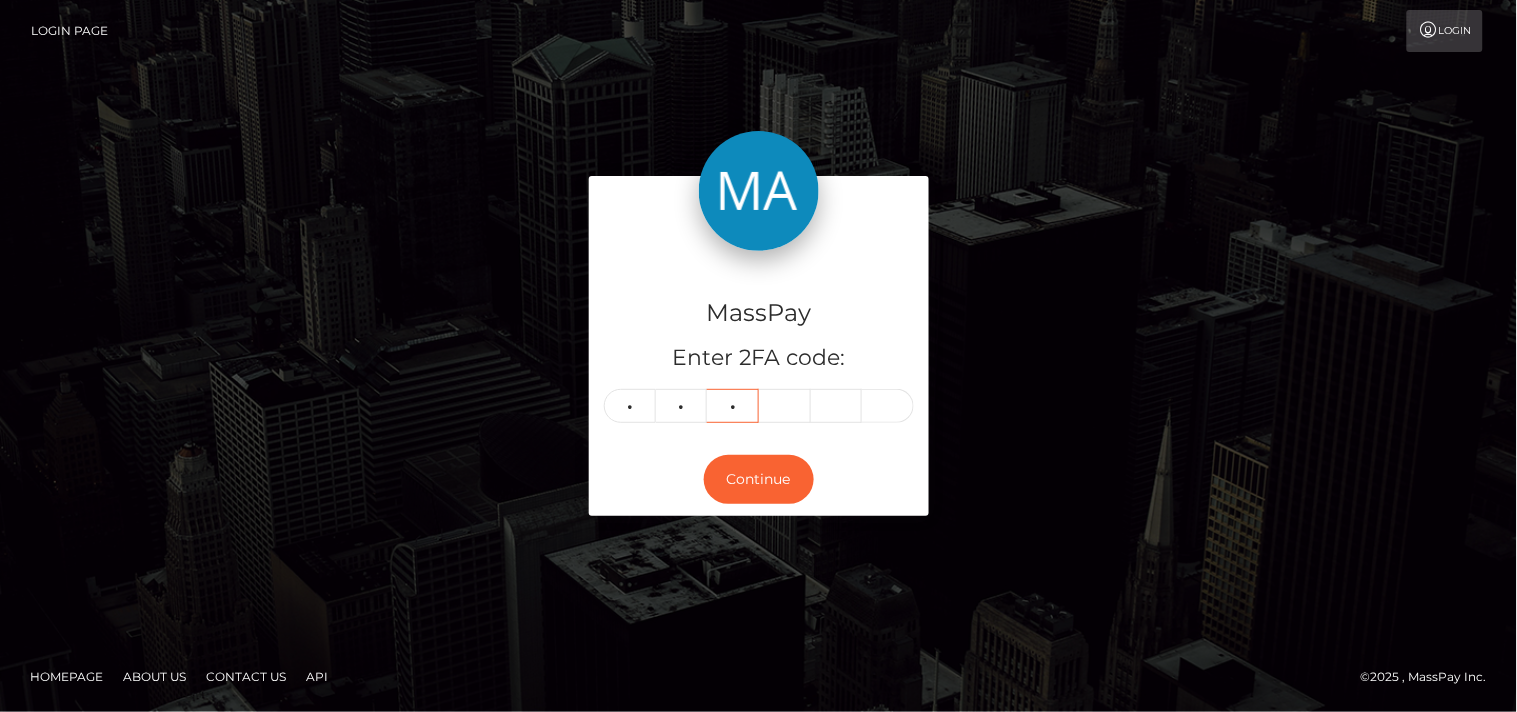 type on "8" 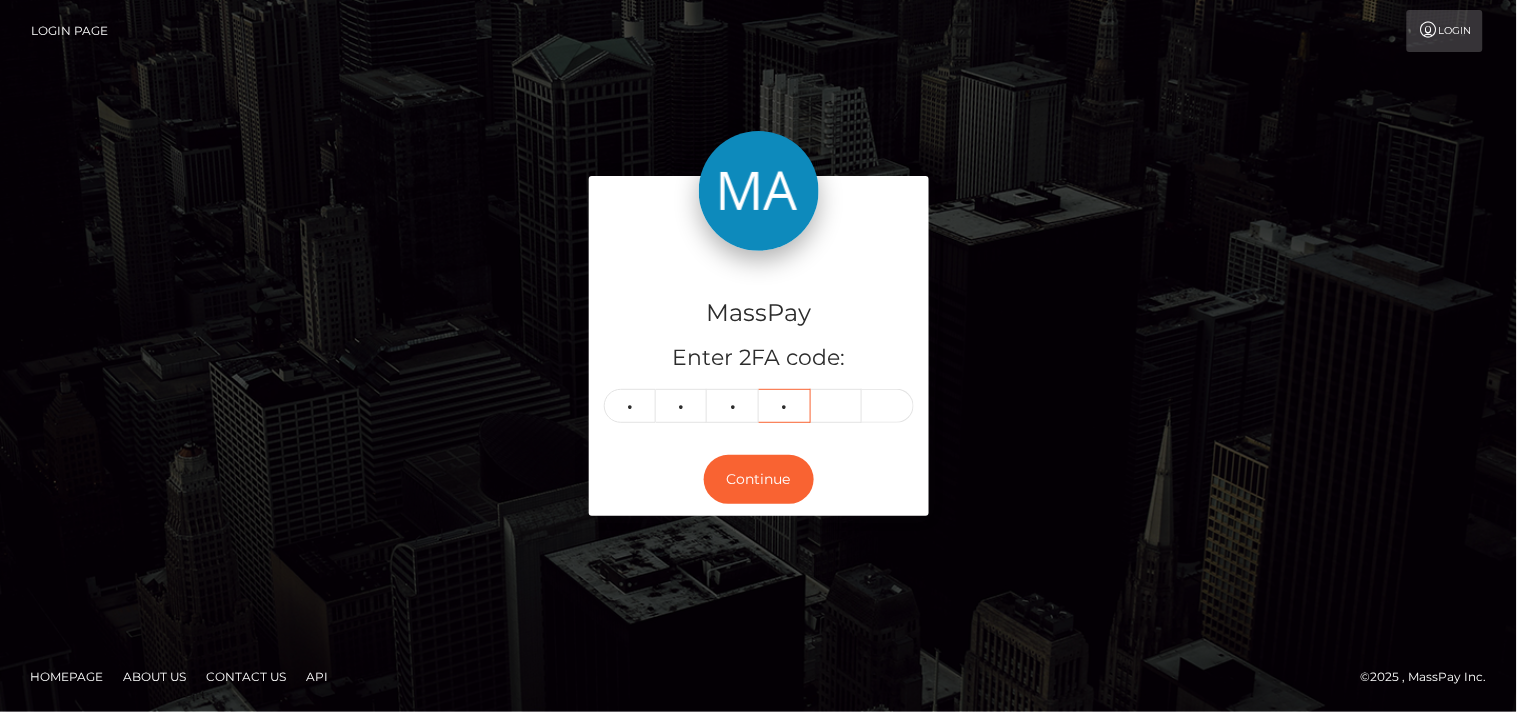 type on "5" 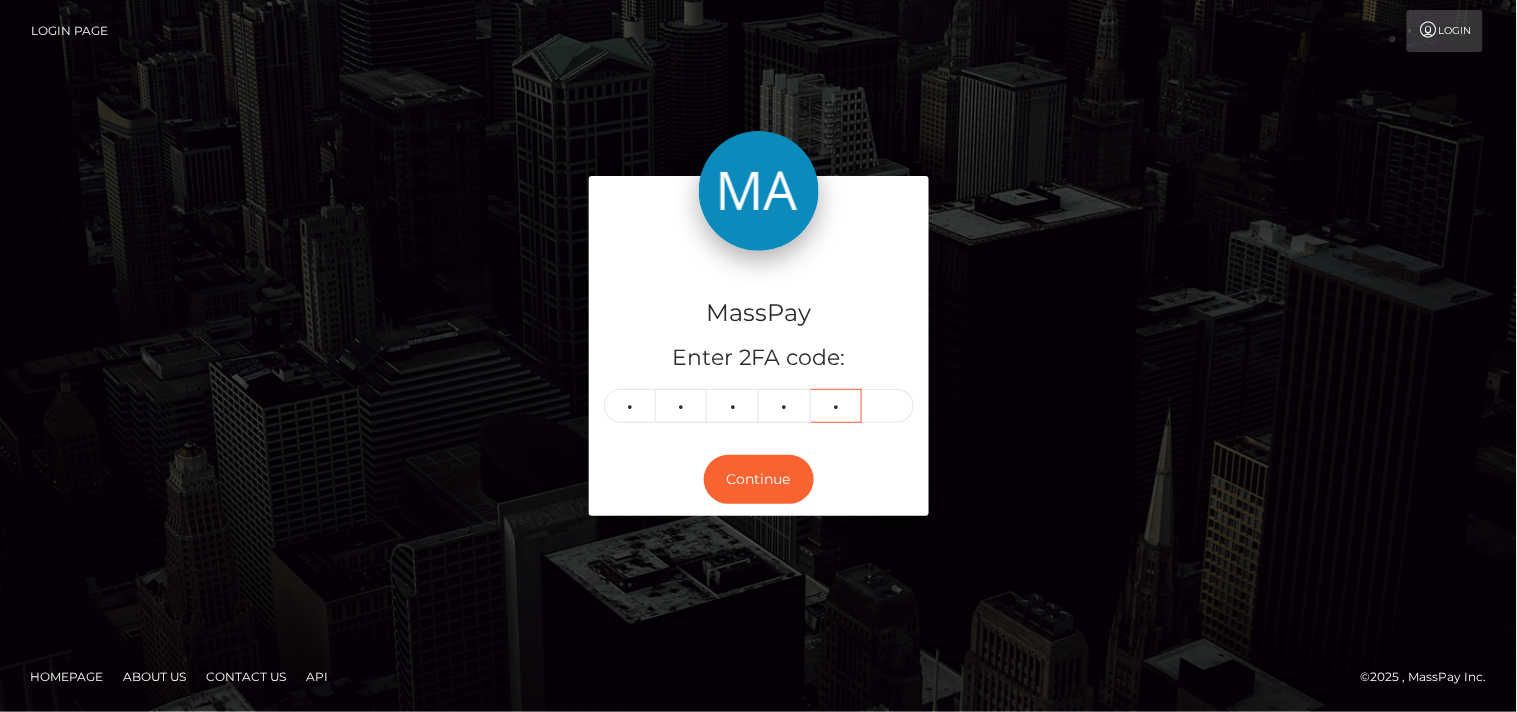 type on "7" 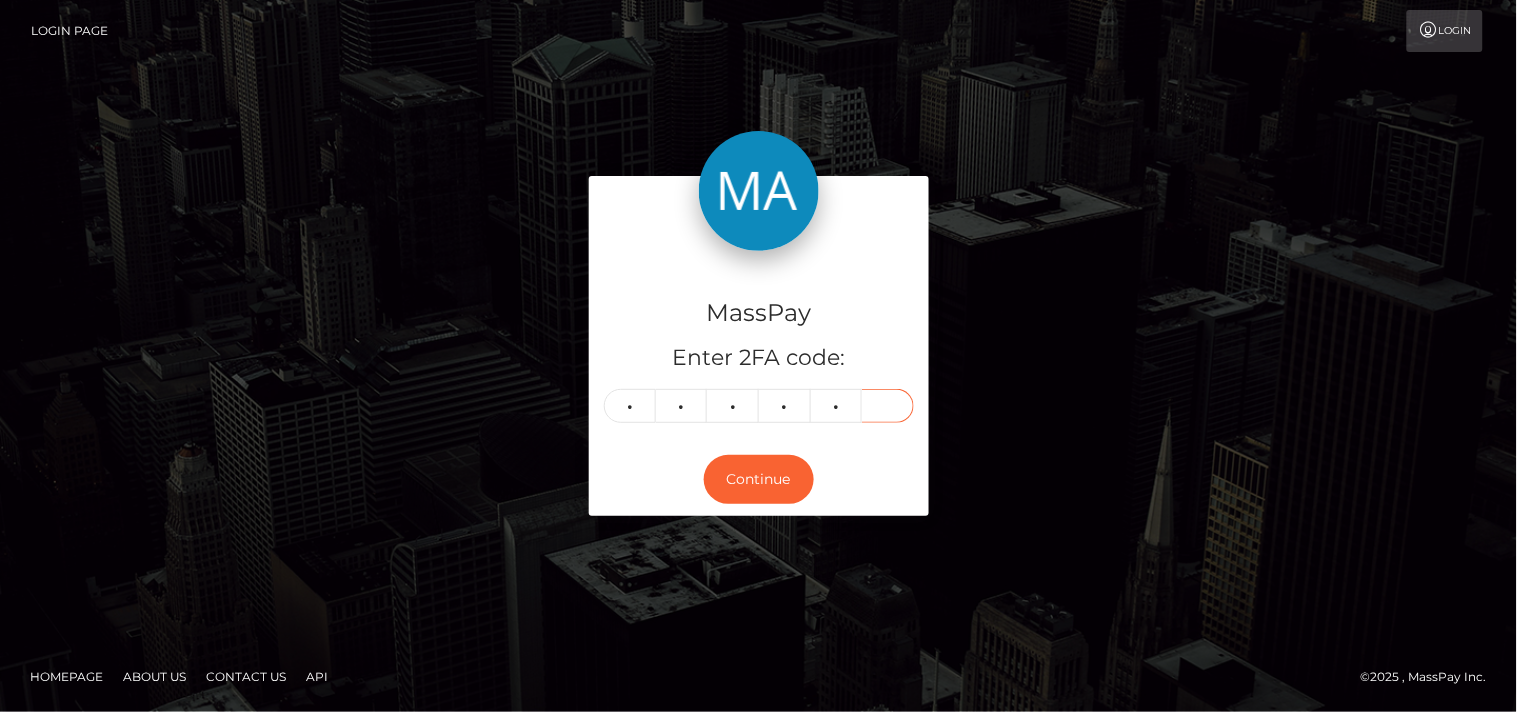 type on "8" 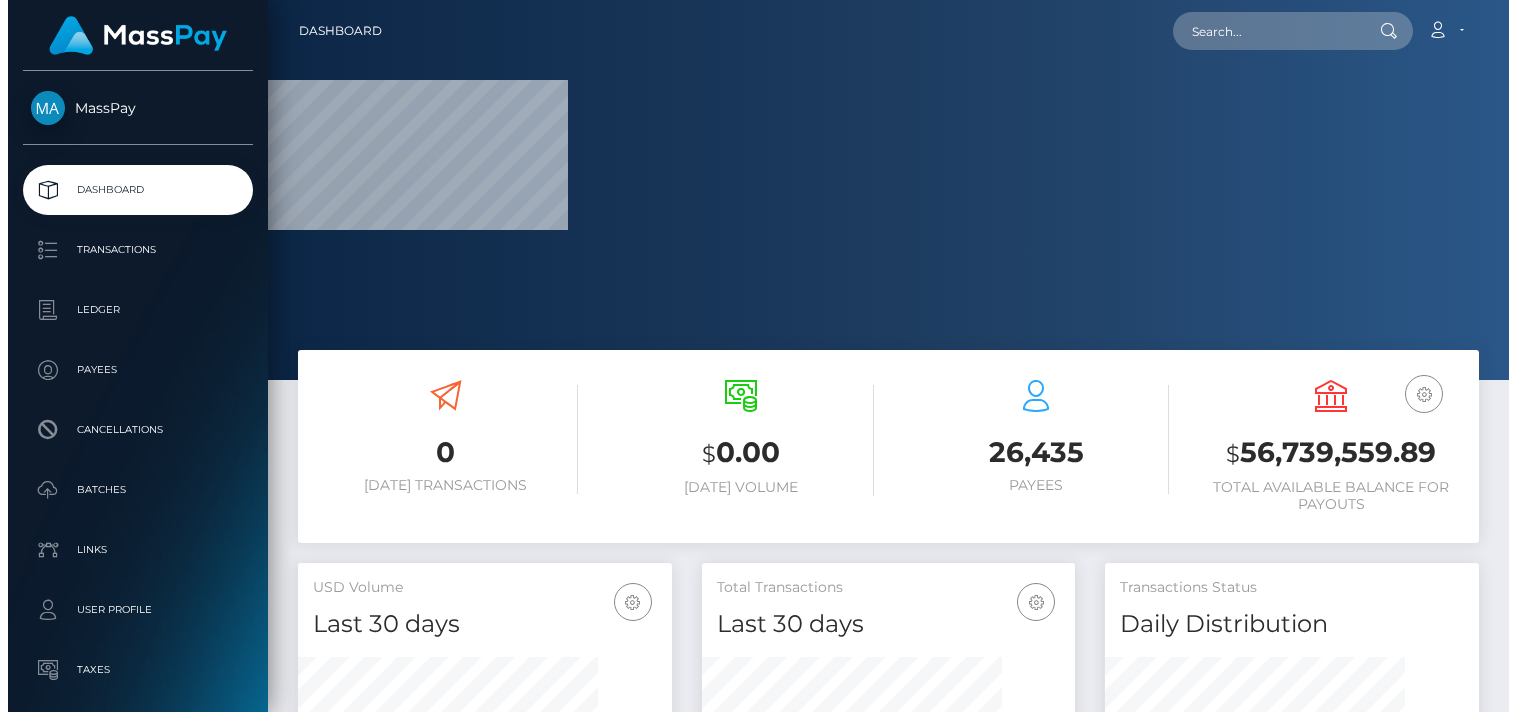 scroll, scrollTop: 0, scrollLeft: 0, axis: both 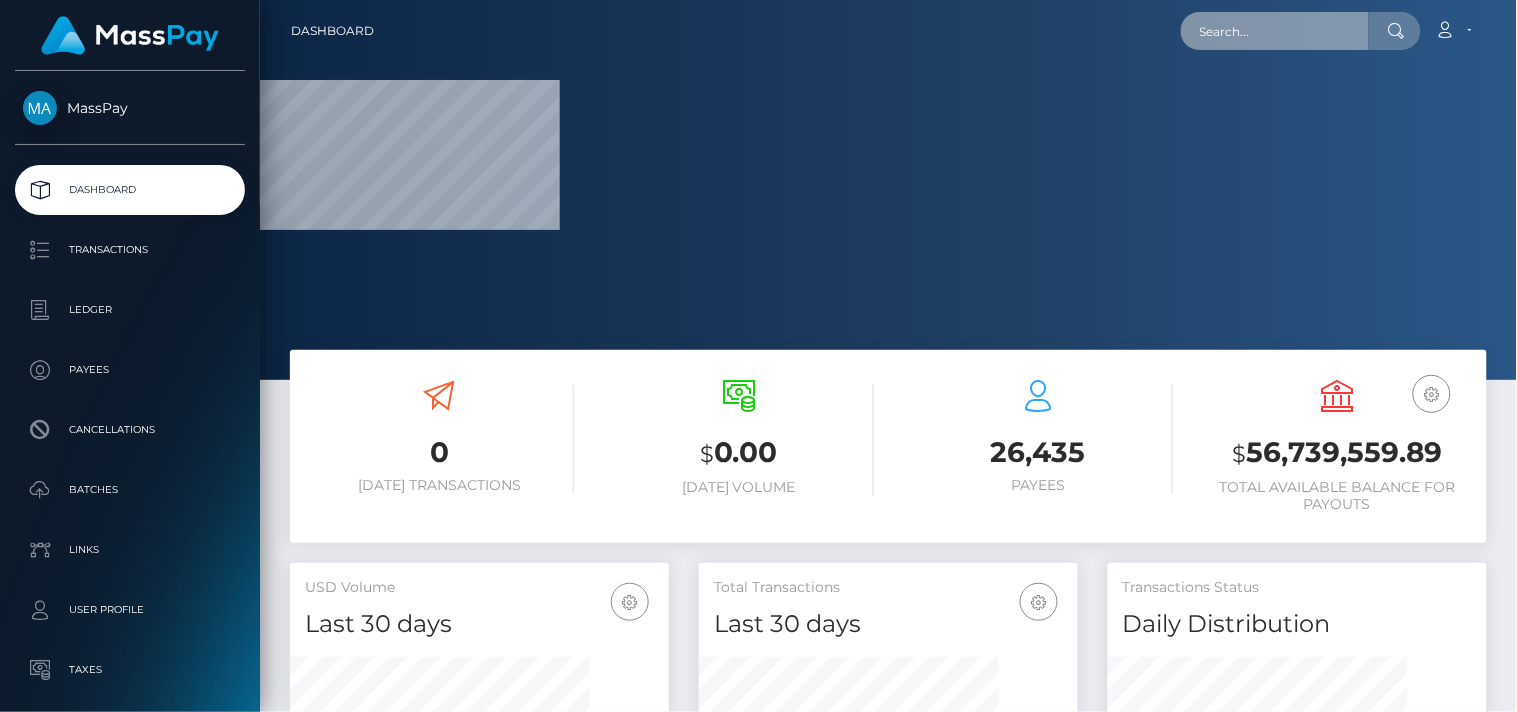 click at bounding box center (1275, 31) 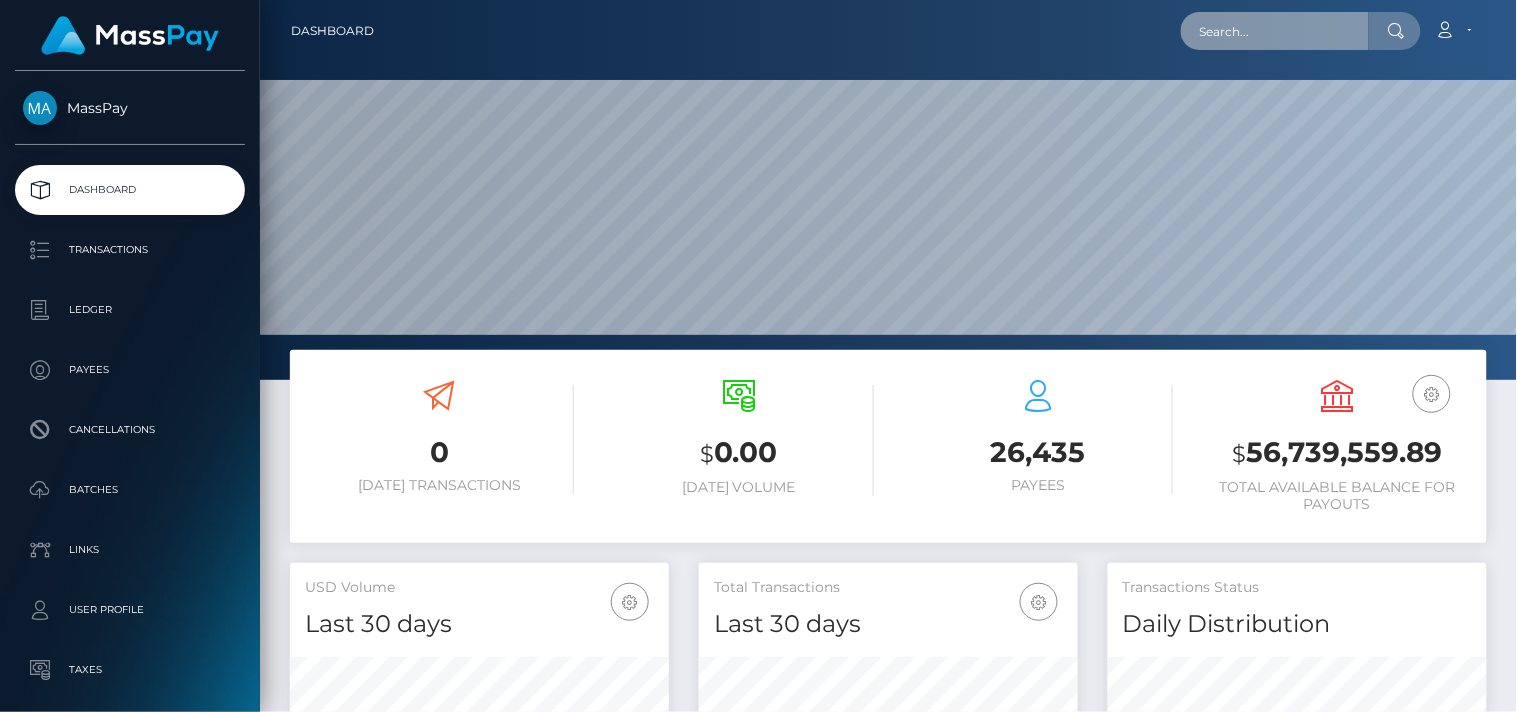 scroll, scrollTop: 999620, scrollLeft: 998742, axis: both 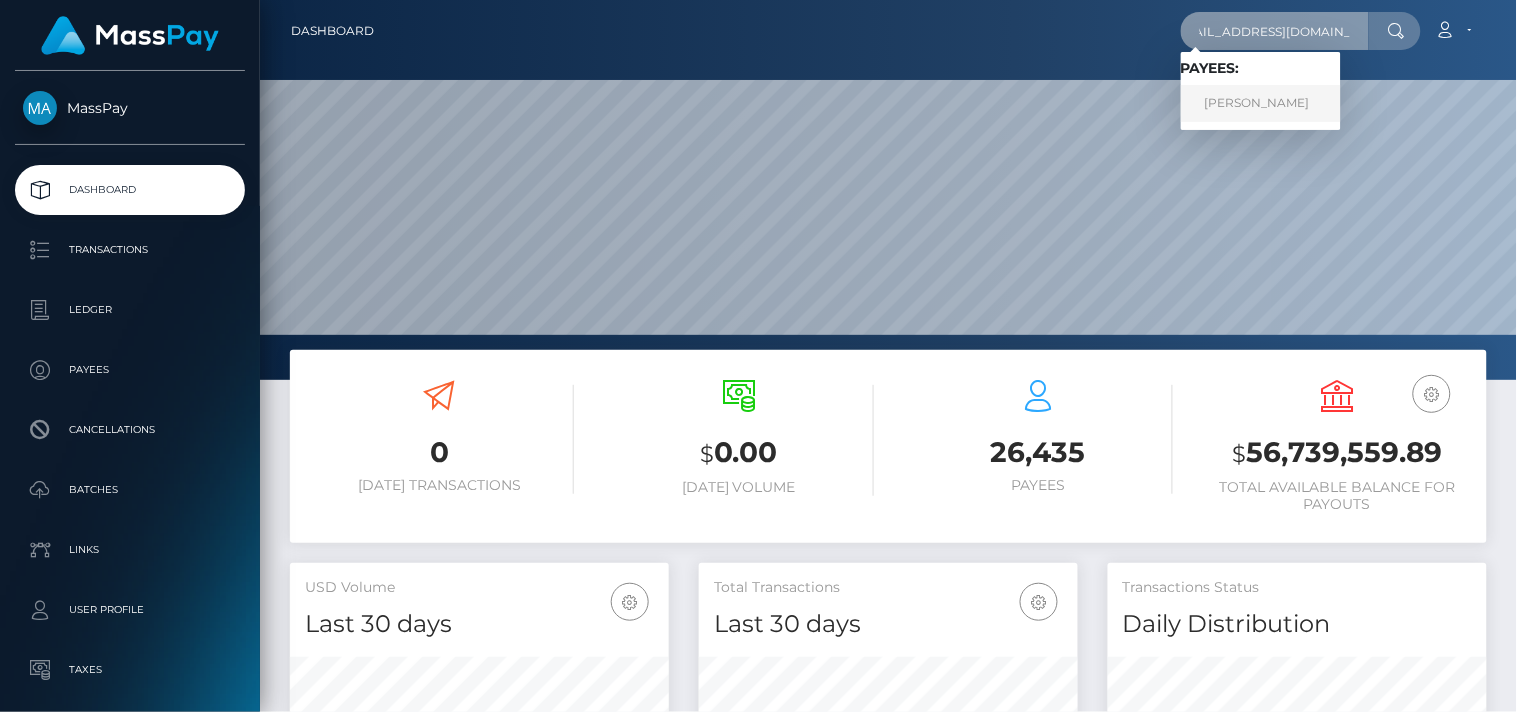 type on "belugadeep@protonmail.com" 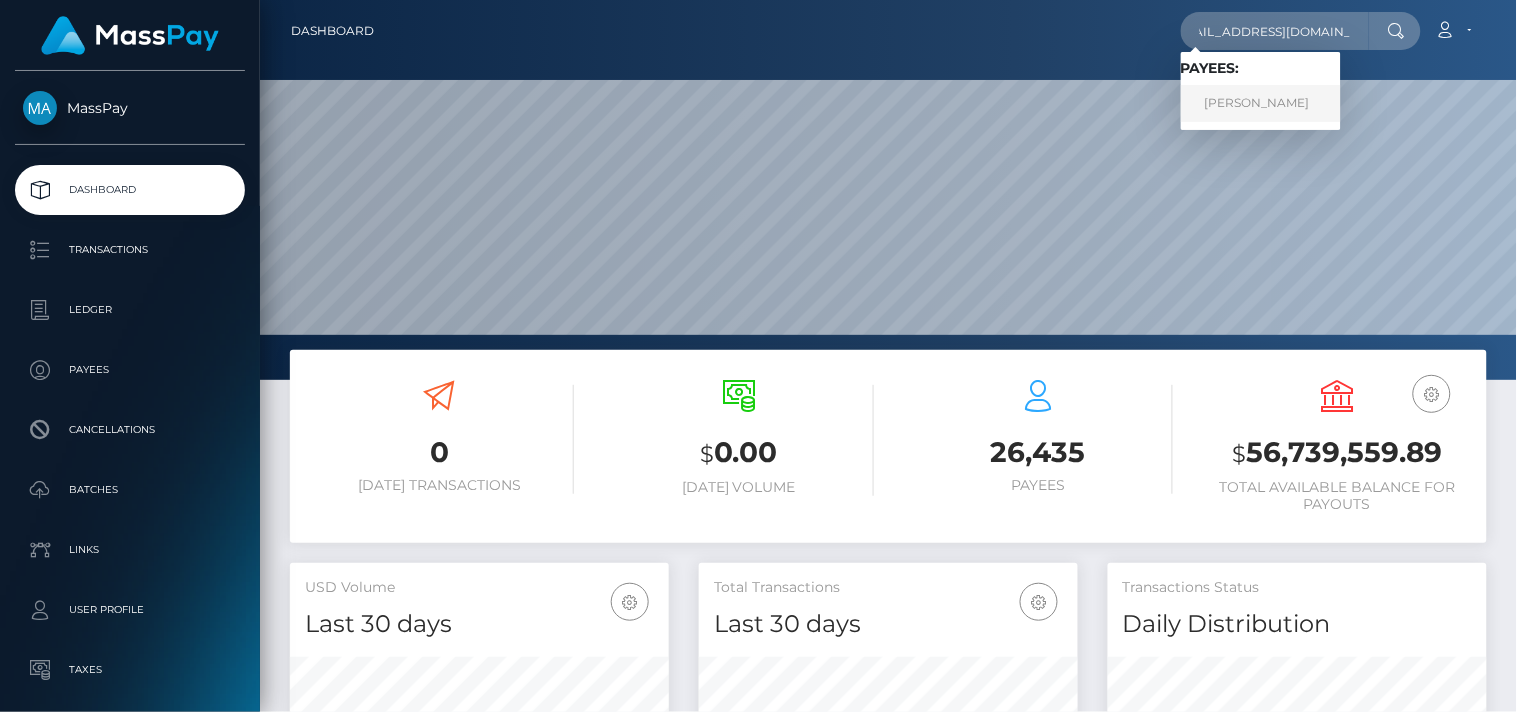scroll, scrollTop: 0, scrollLeft: 0, axis: both 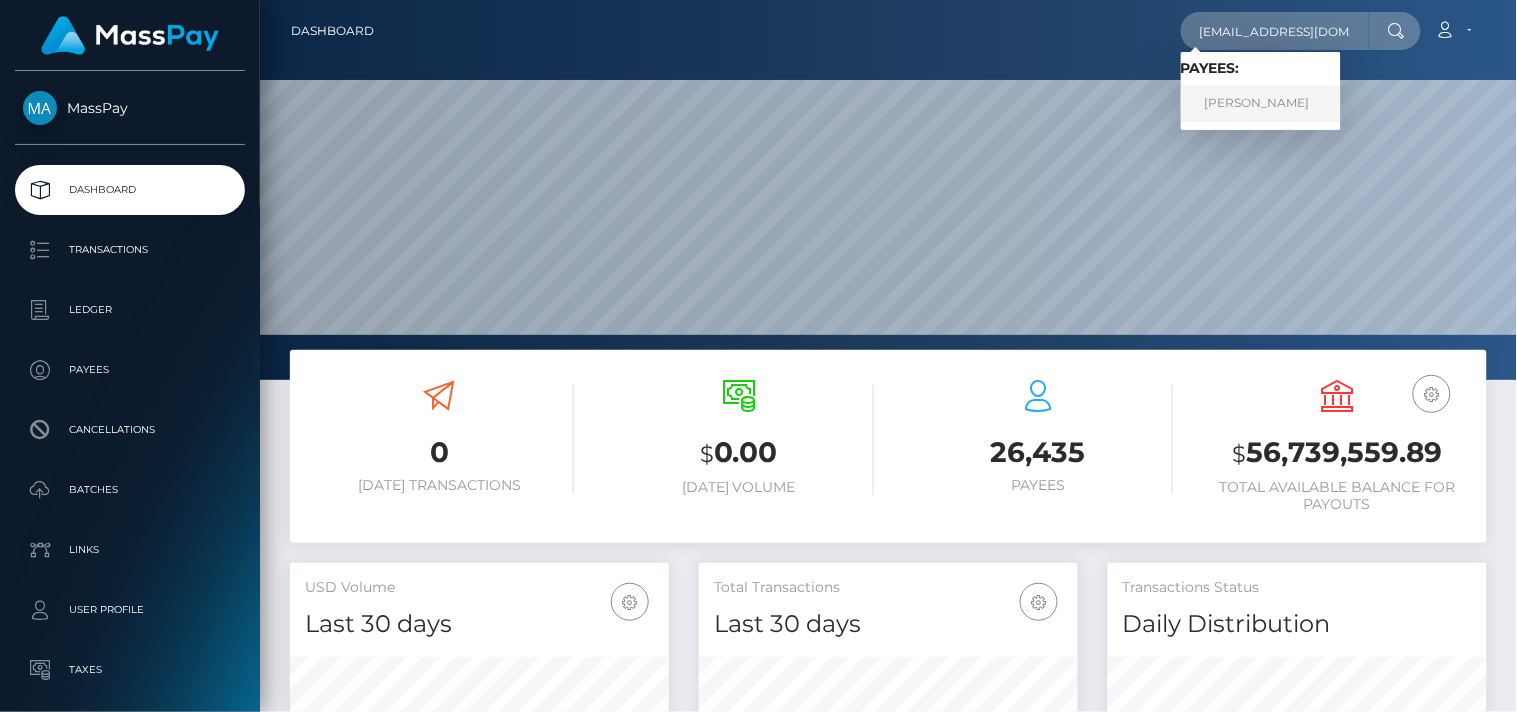 click on "STEFAN  MATICA" at bounding box center (1261, 103) 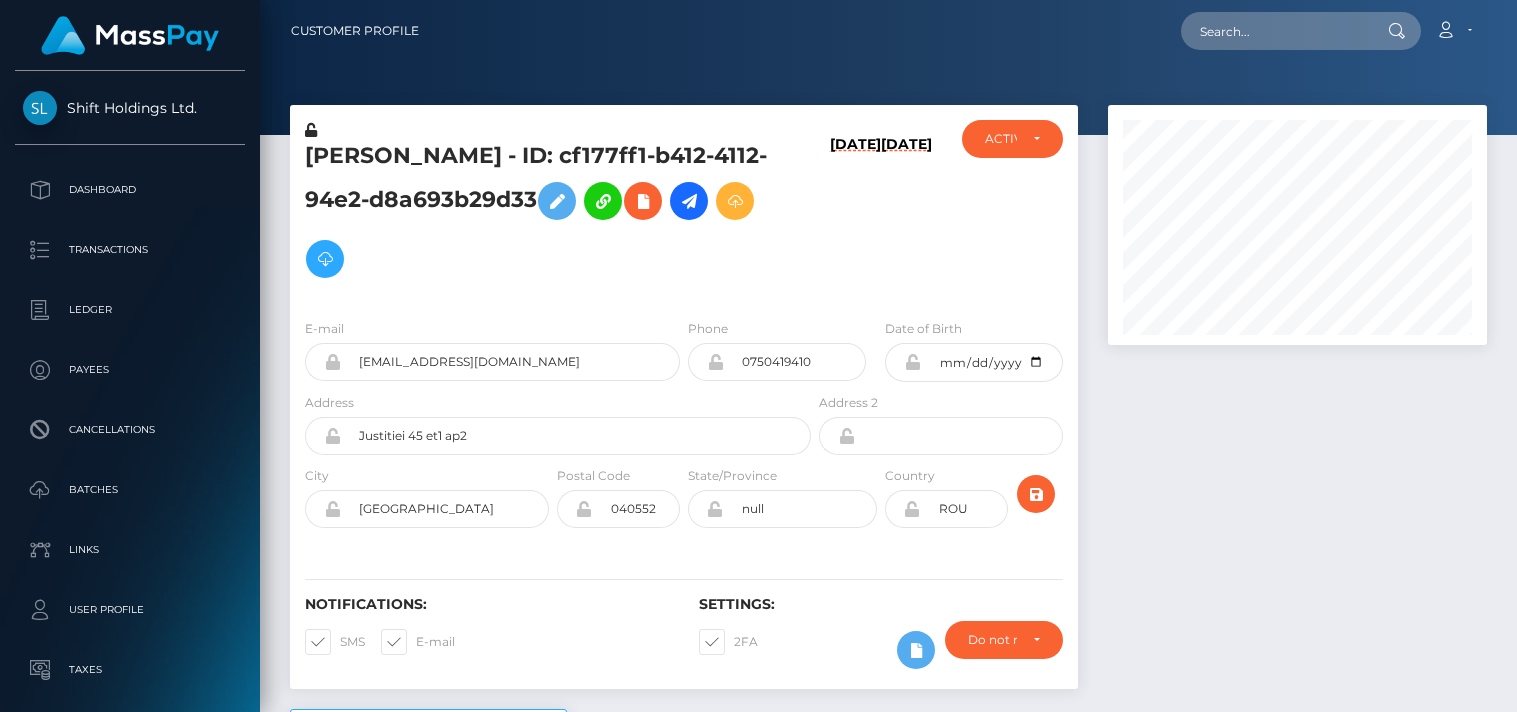 scroll, scrollTop: 0, scrollLeft: 0, axis: both 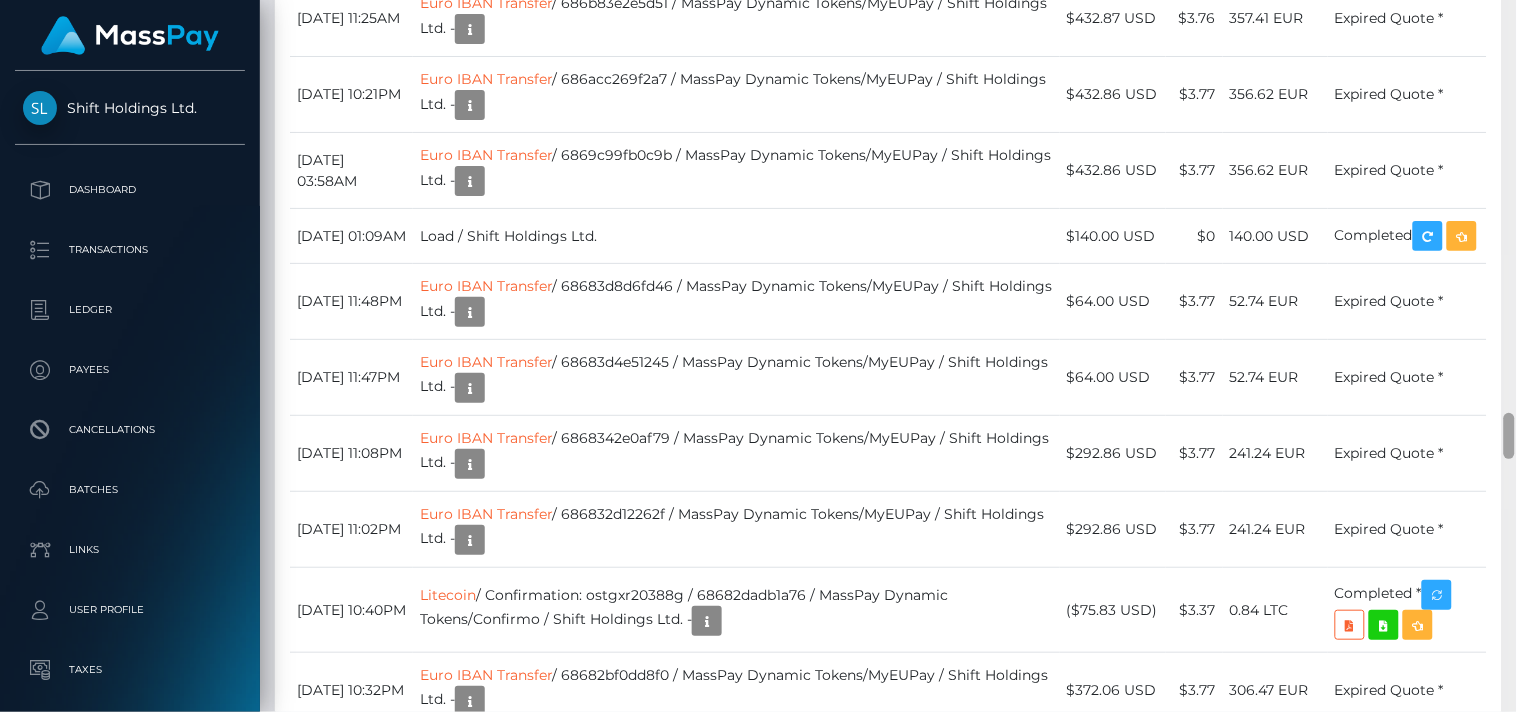 drag, startPoint x: 1512, startPoint y: 66, endPoint x: 1516, endPoint y: 438, distance: 372.0215 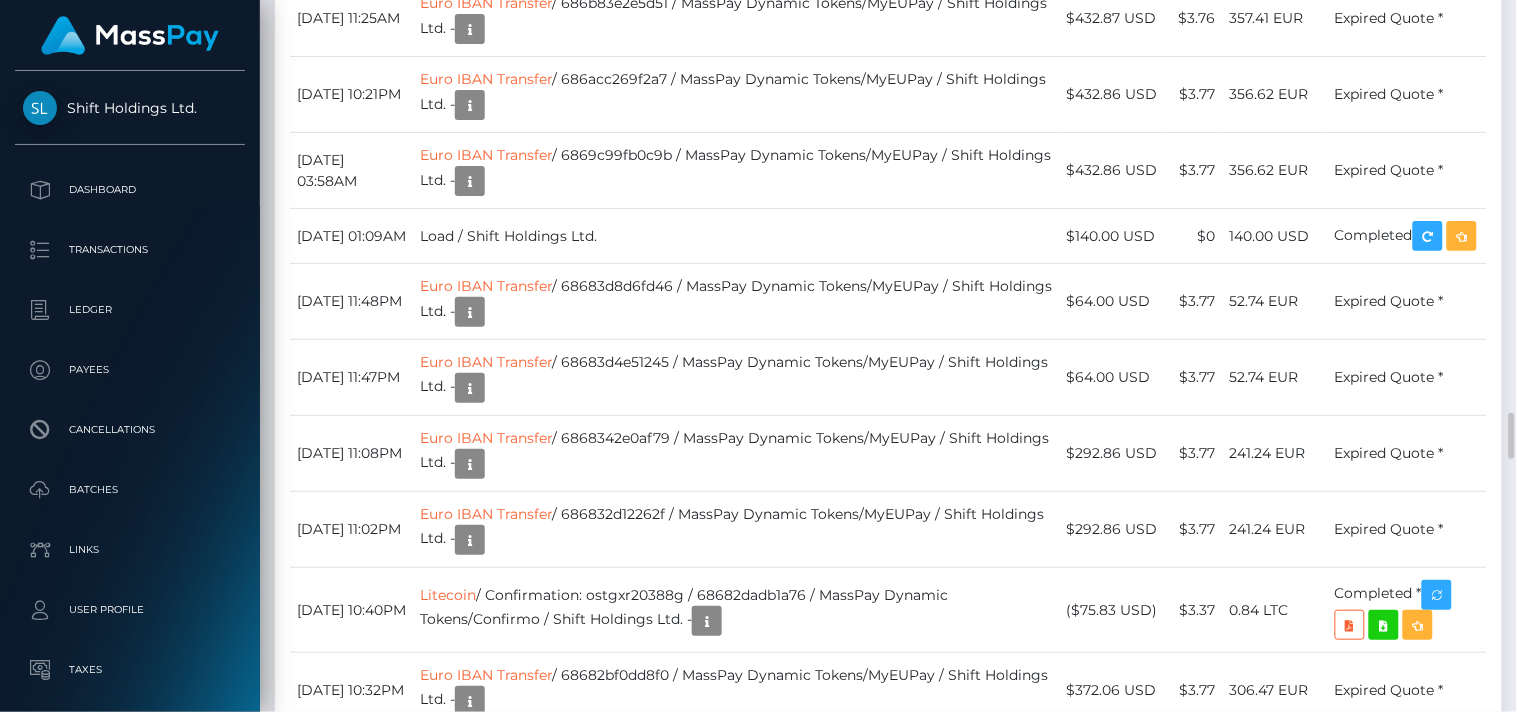 scroll, scrollTop: 240, scrollLeft: 380, axis: both 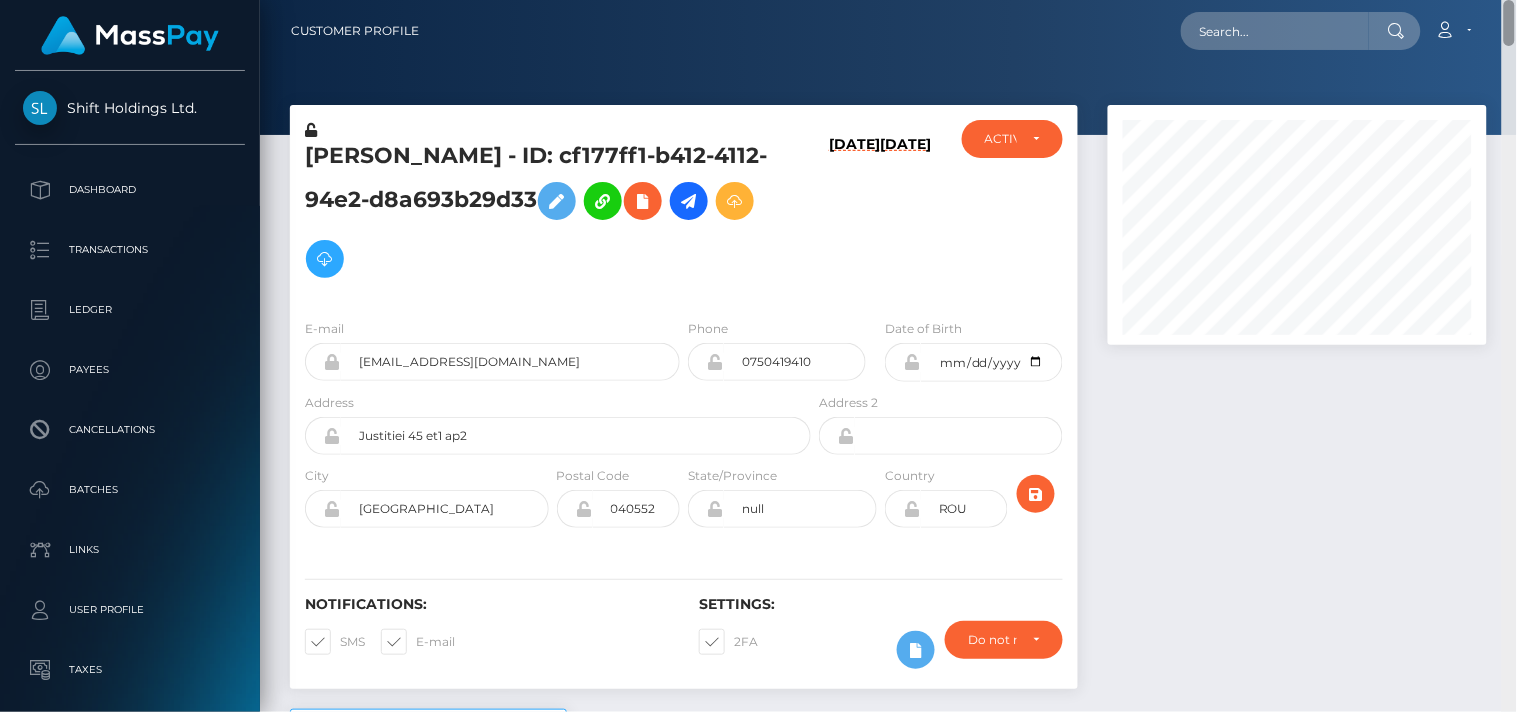 drag, startPoint x: 1510, startPoint y: 423, endPoint x: 1397, endPoint y: 7, distance: 431.07425 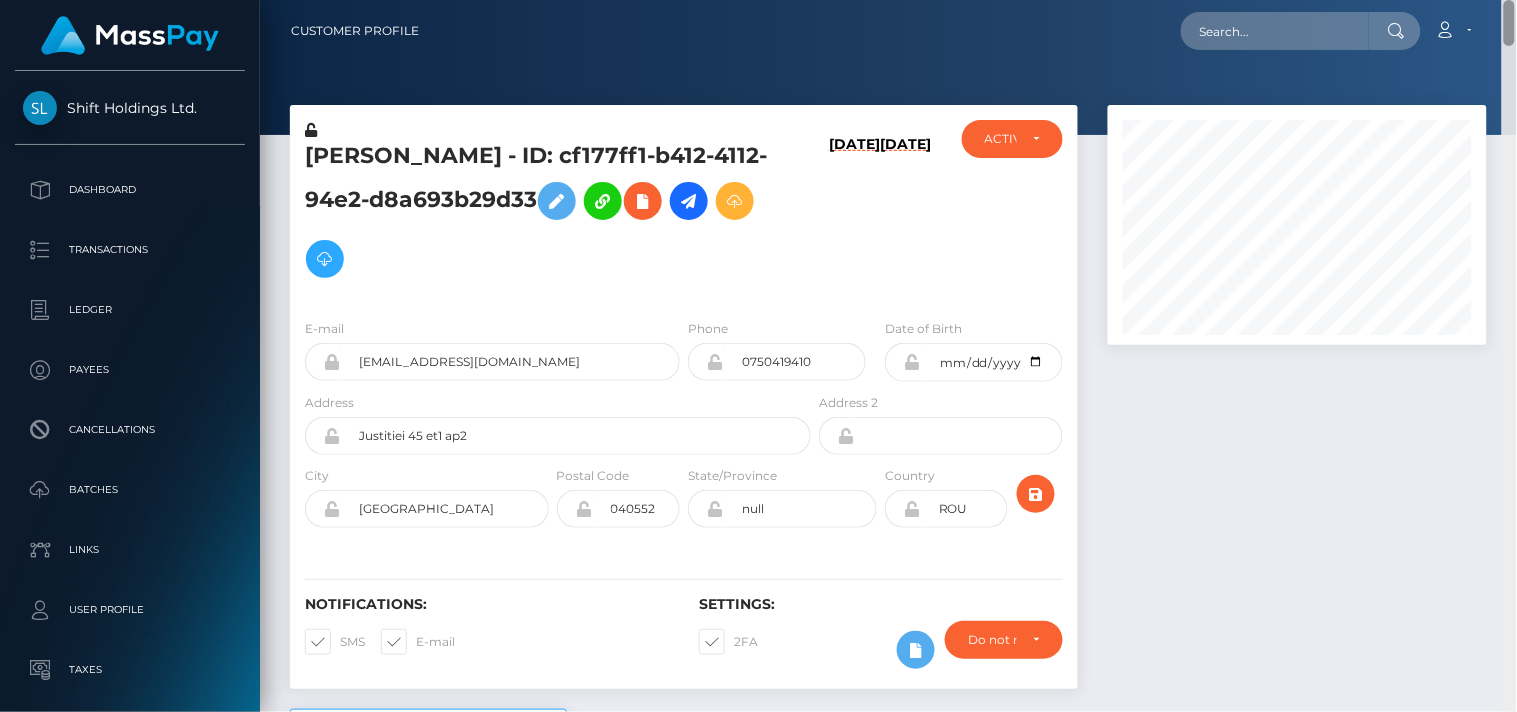 click on "Customer Profile
Loading...
Loading..." at bounding box center [888, 356] 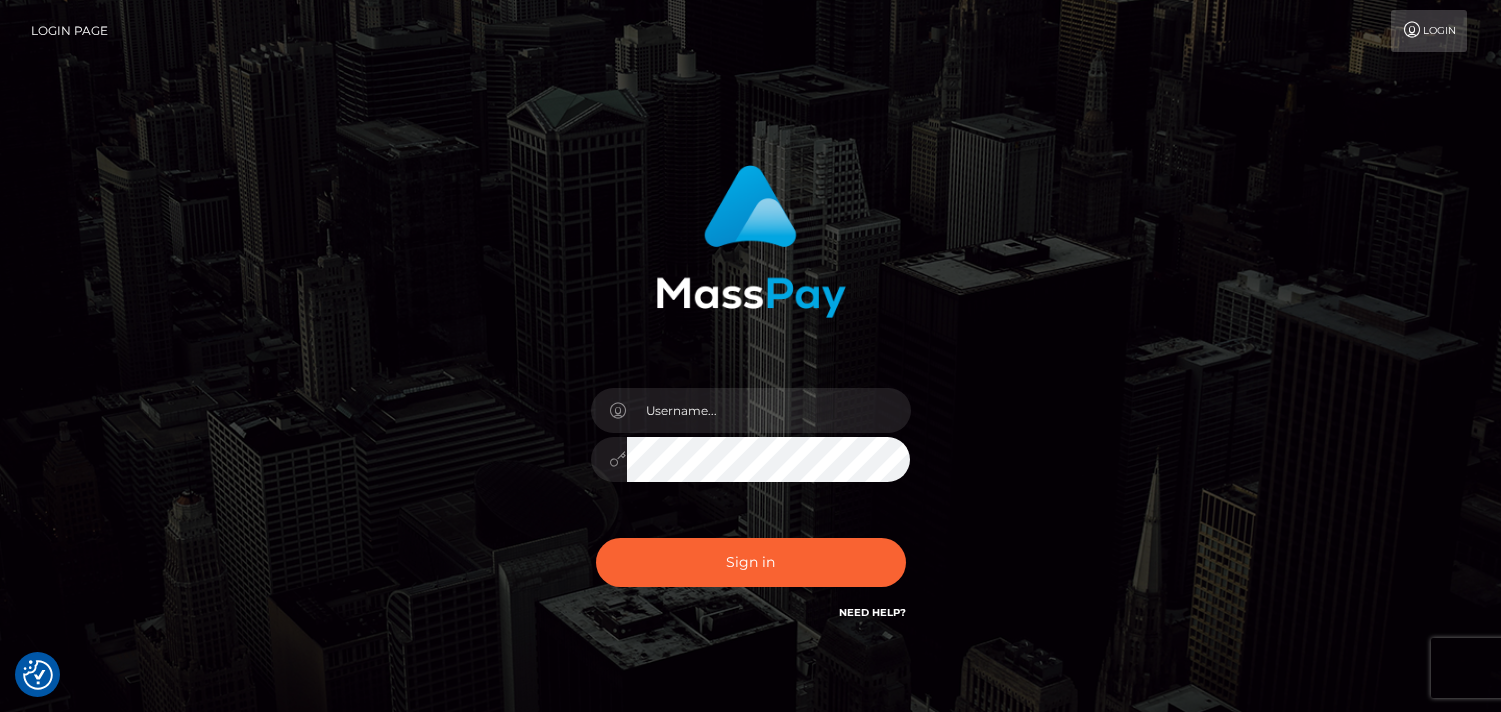 scroll, scrollTop: 0, scrollLeft: 0, axis: both 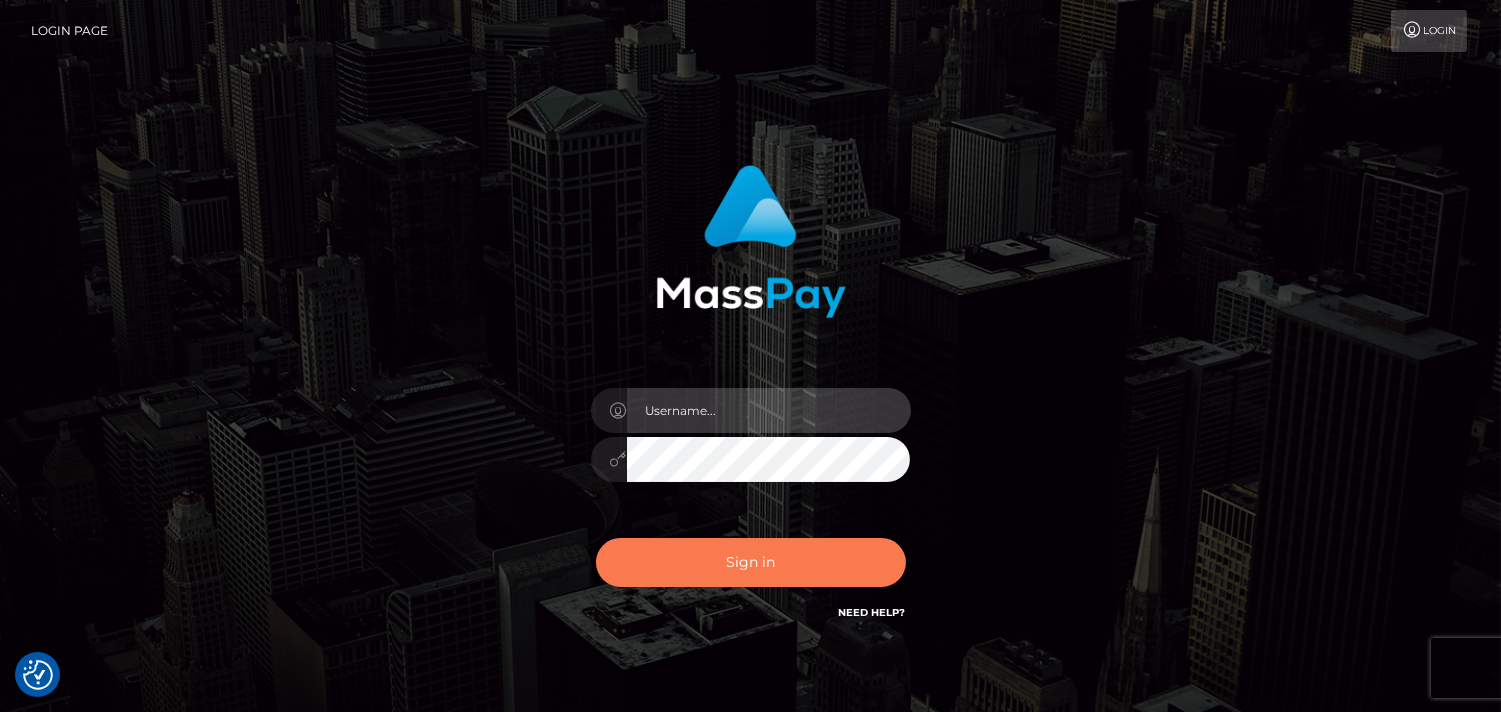type on "Pk.es" 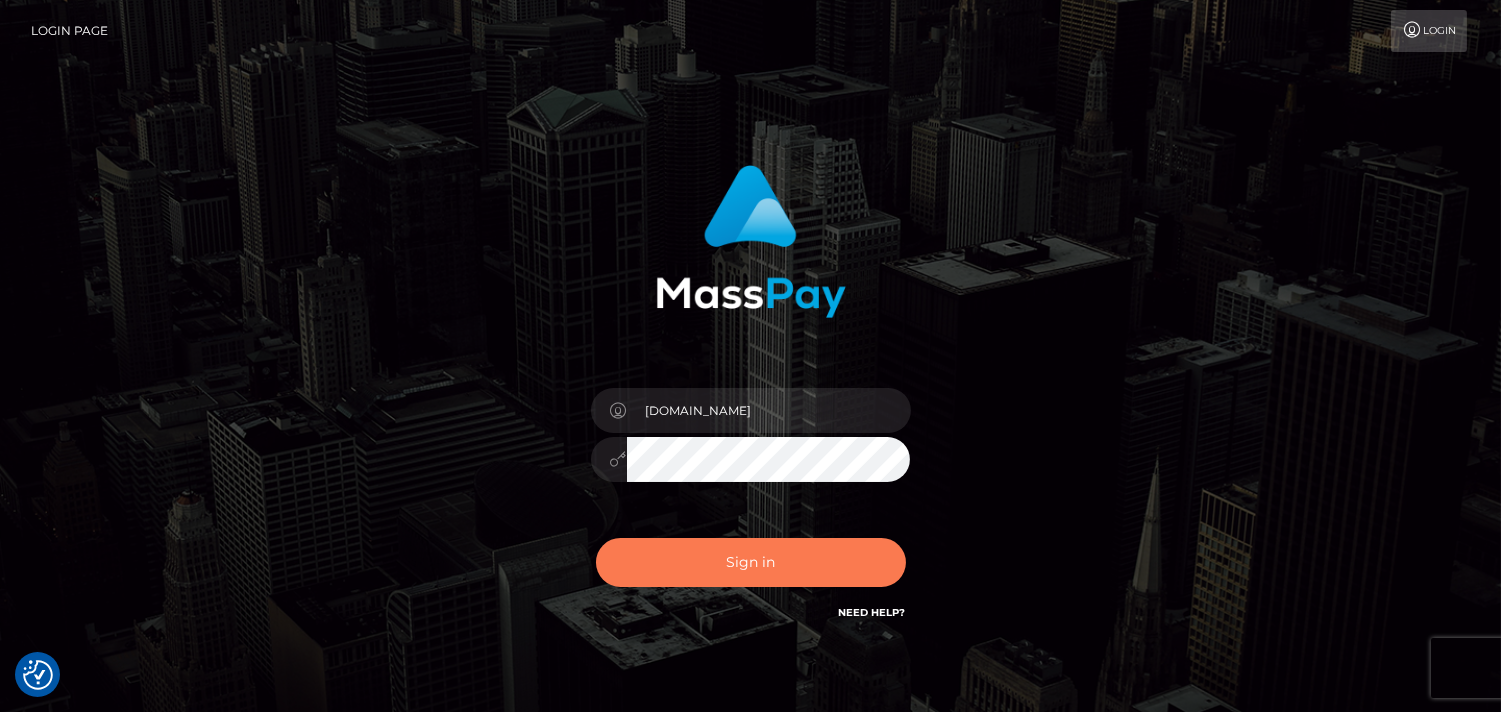 click on "Sign in" at bounding box center [751, 562] 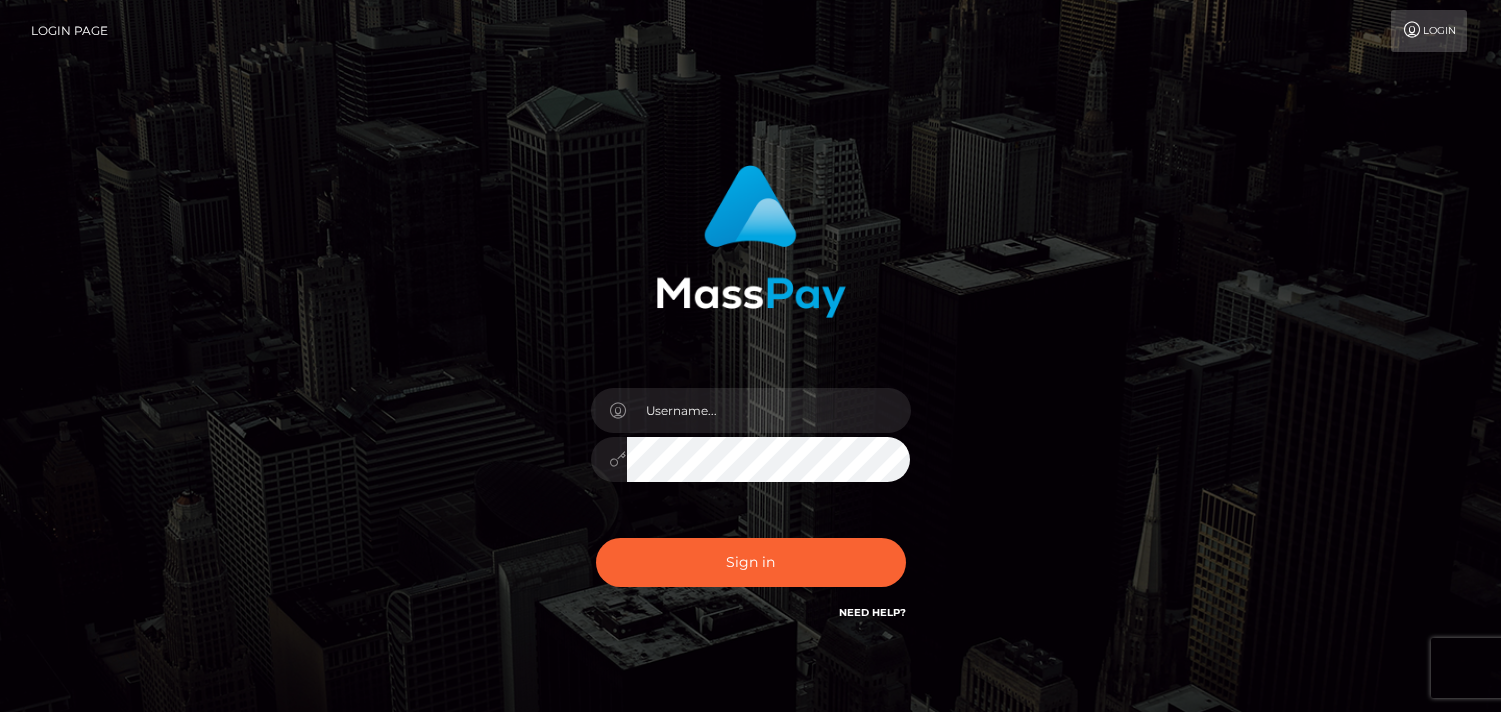 scroll, scrollTop: 0, scrollLeft: 0, axis: both 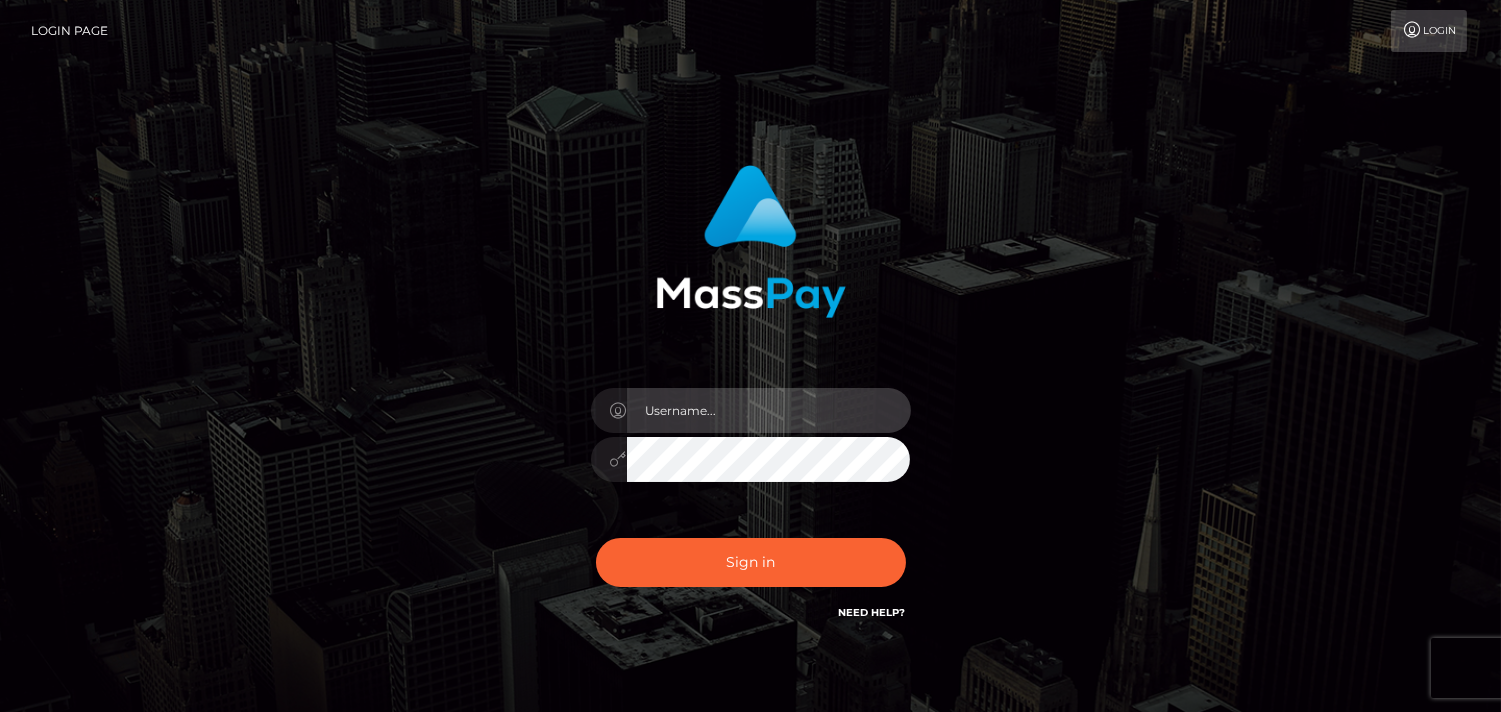 type on "[DOMAIN_NAME]" 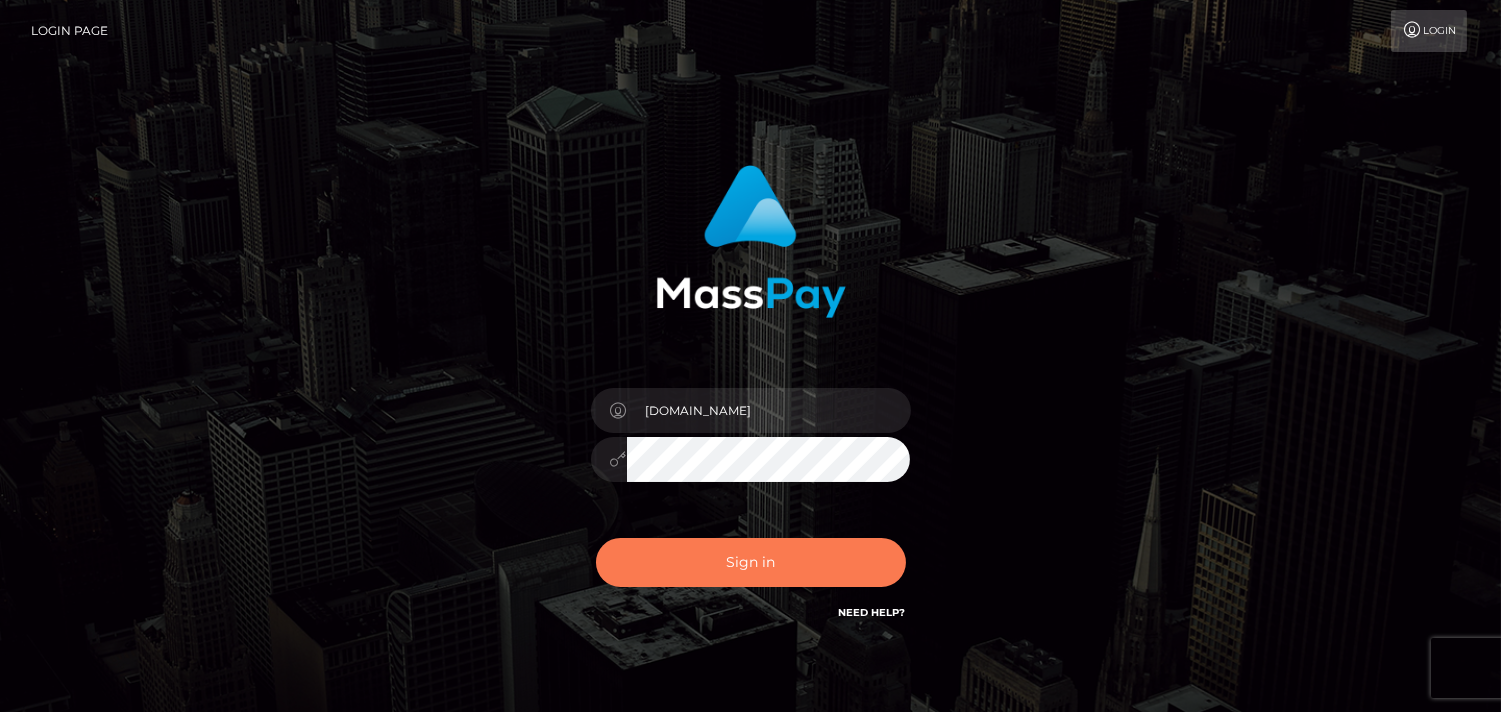 click on "Sign in" at bounding box center [751, 562] 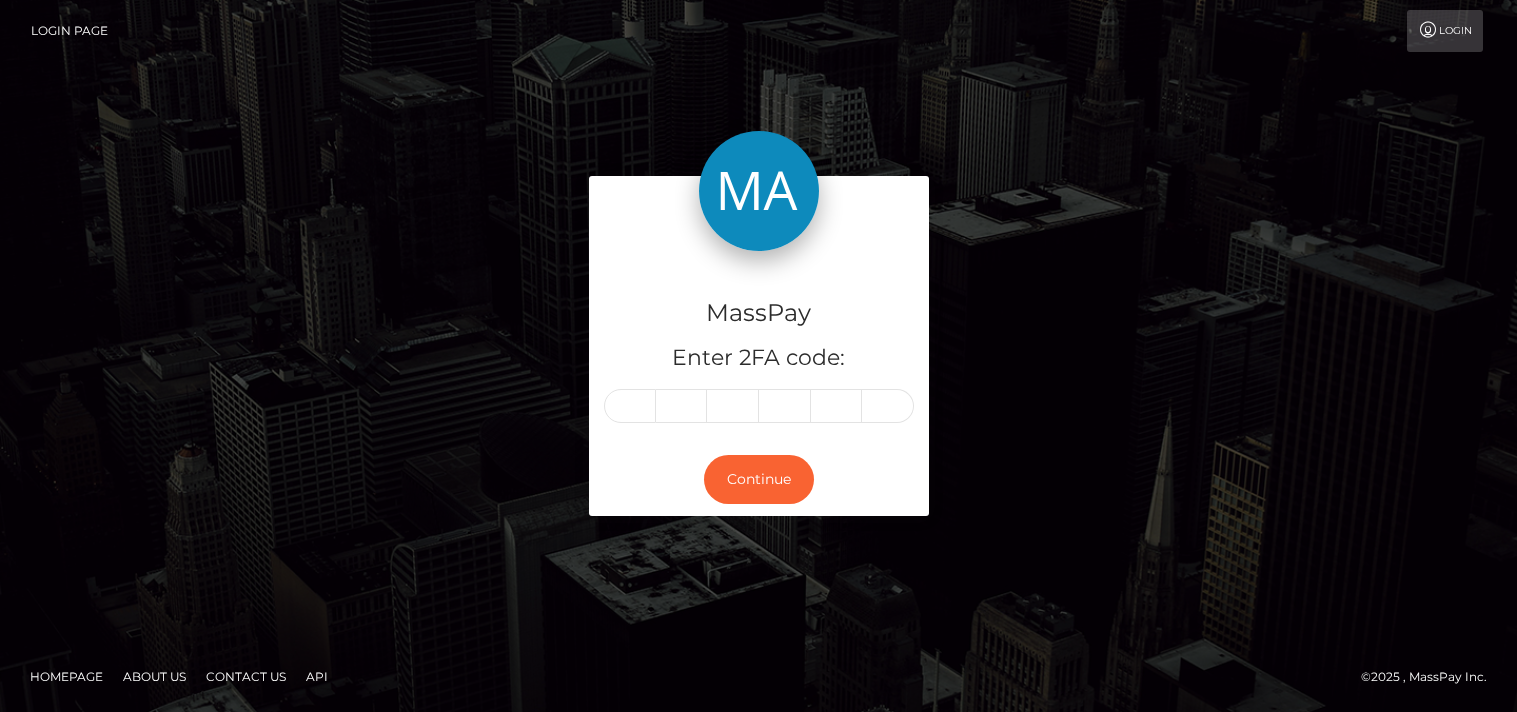 scroll, scrollTop: 0, scrollLeft: 0, axis: both 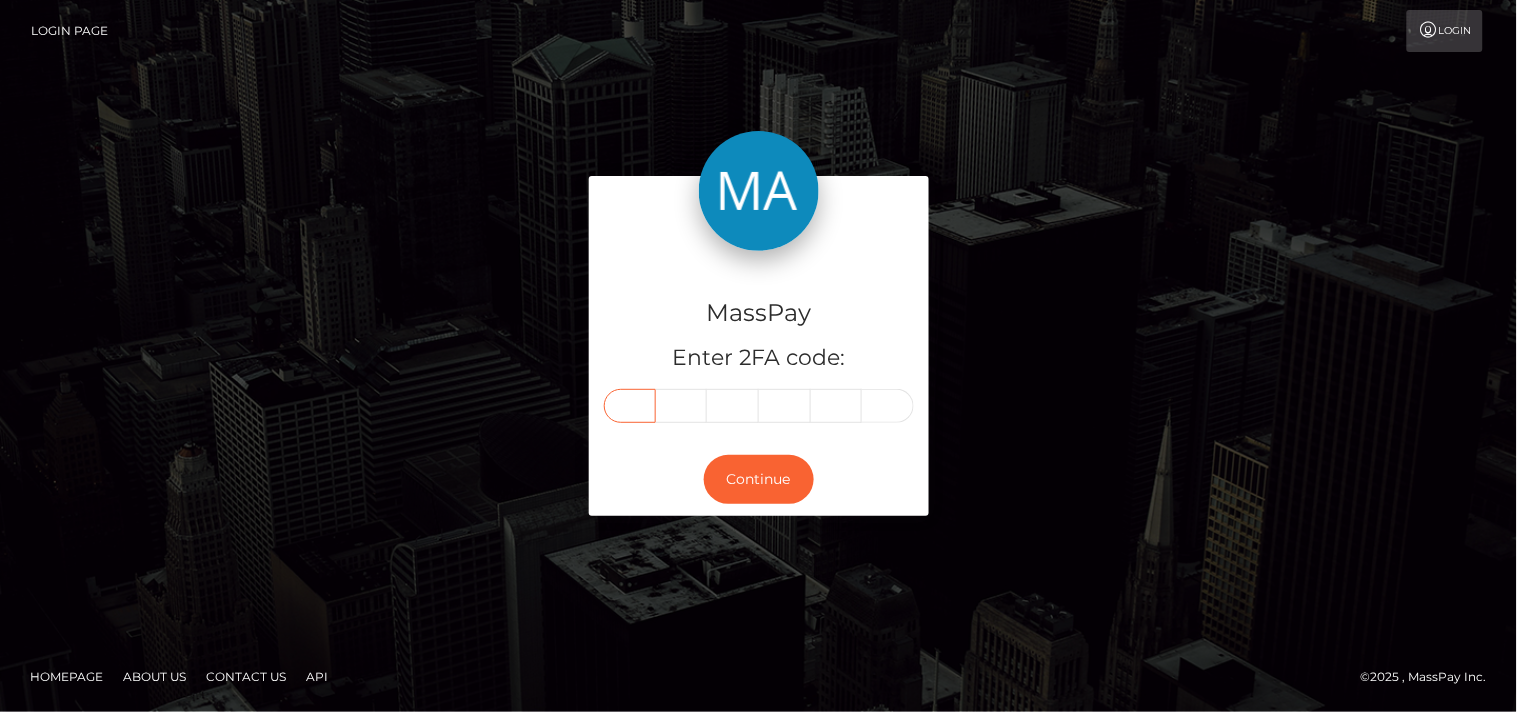 click at bounding box center (630, 406) 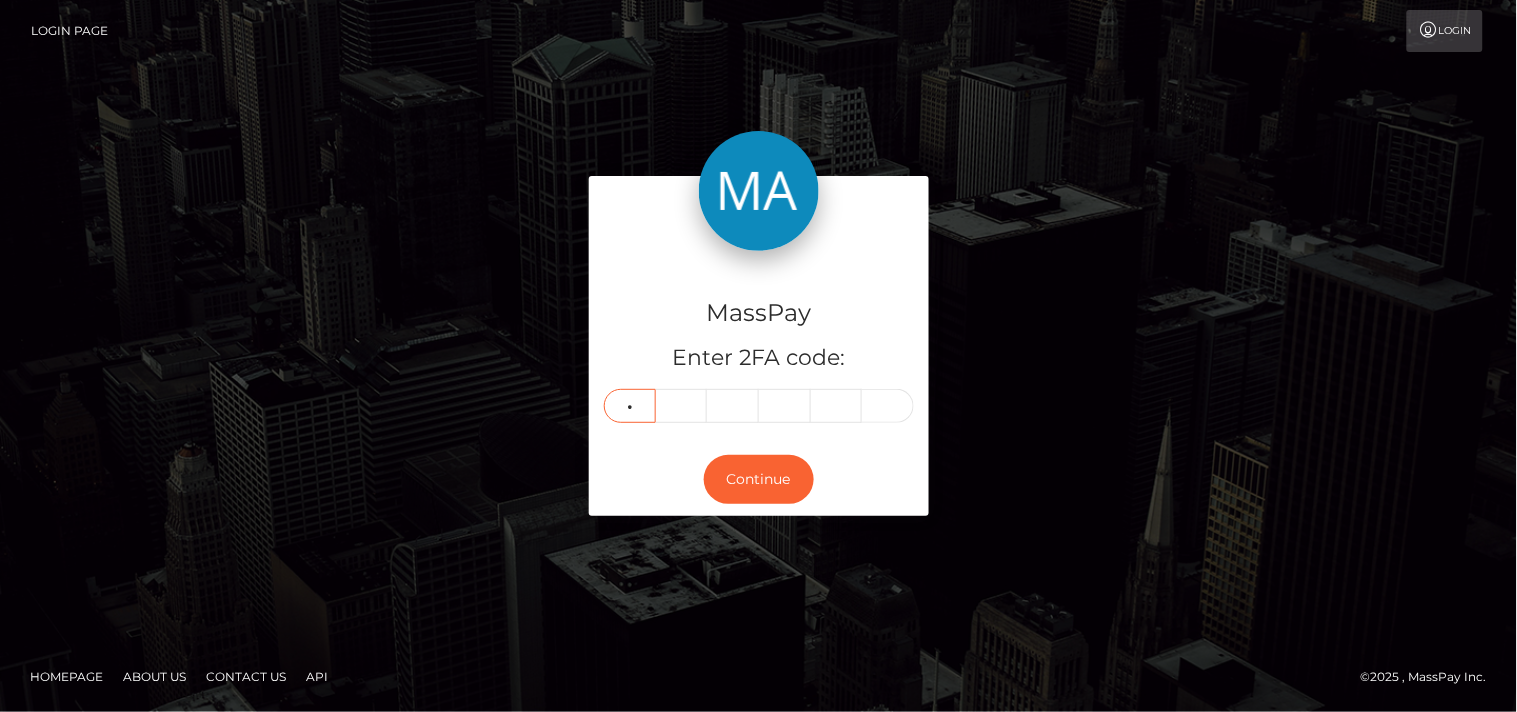 type on "4" 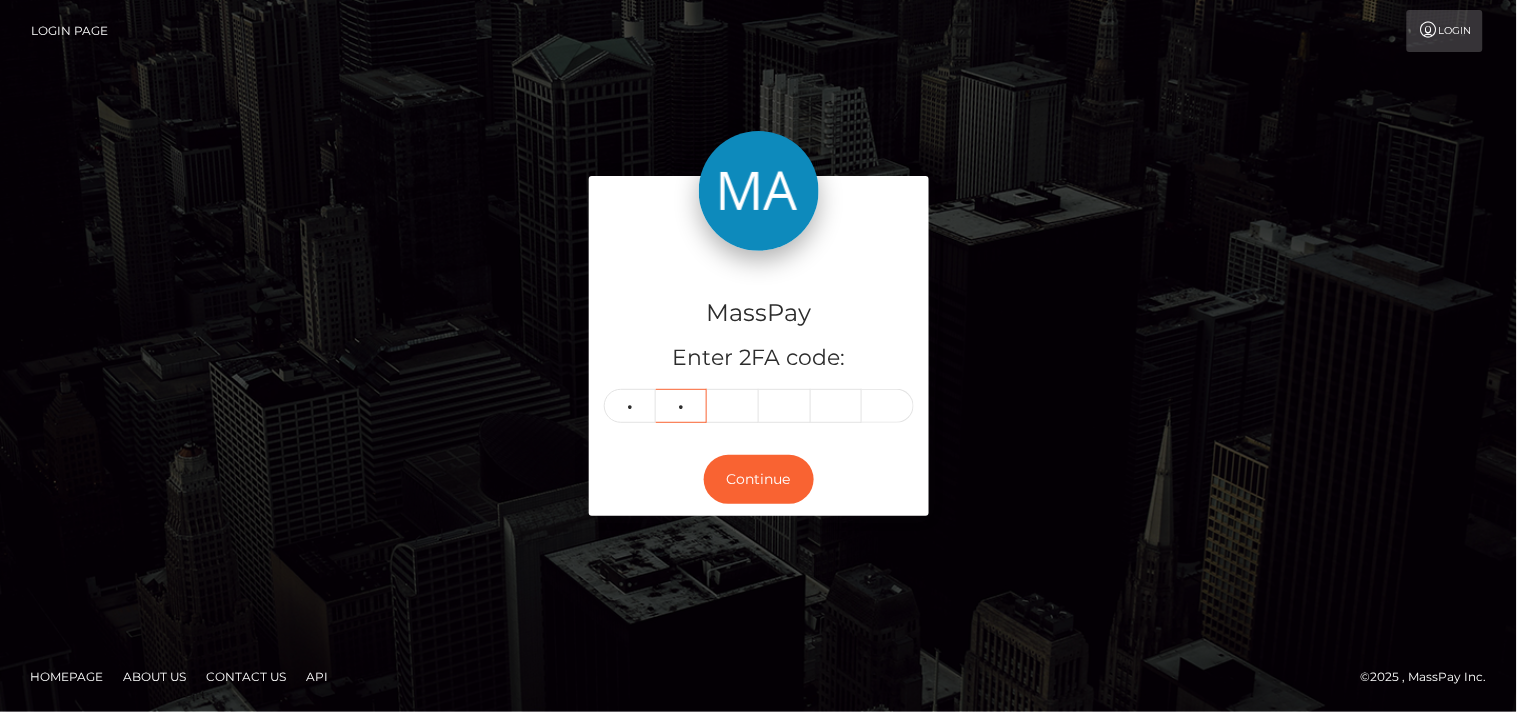 type on "6" 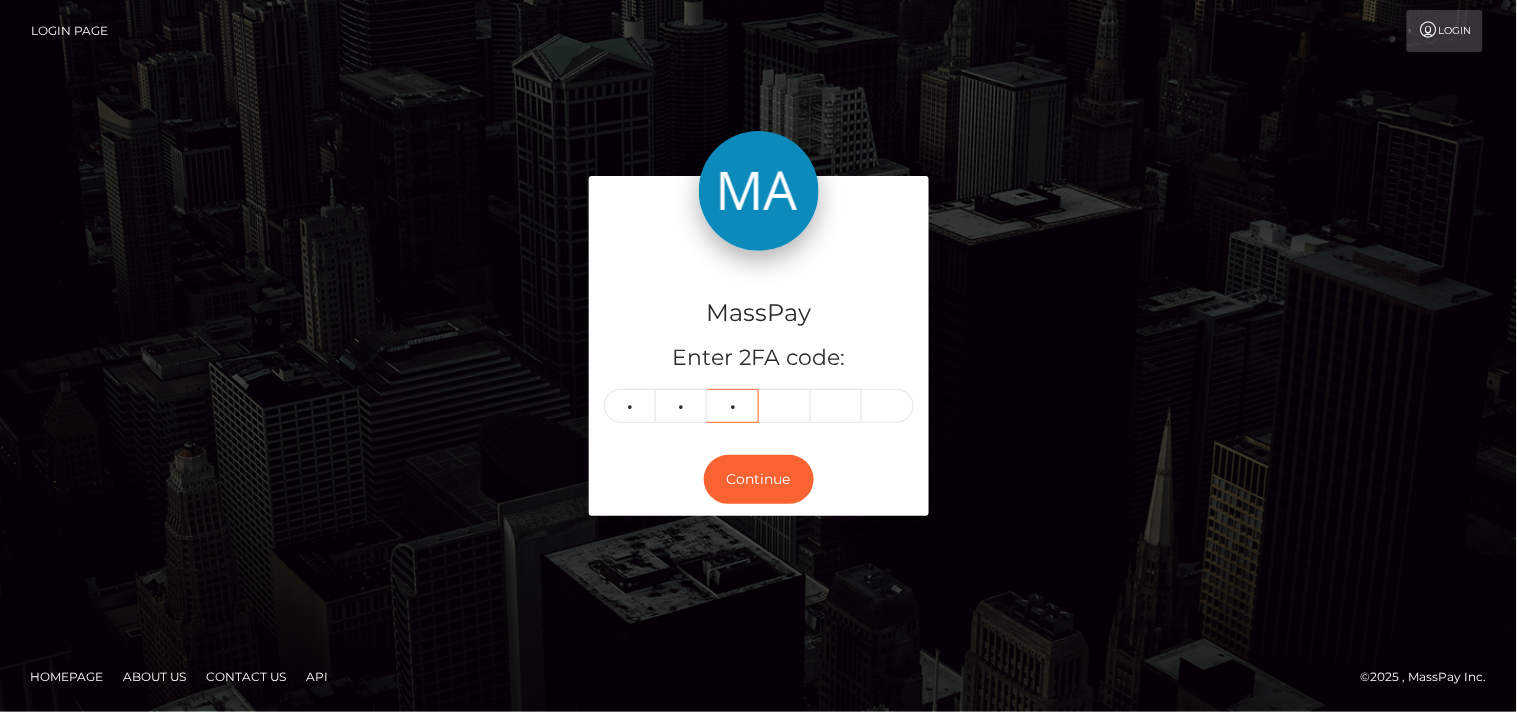 type on "1" 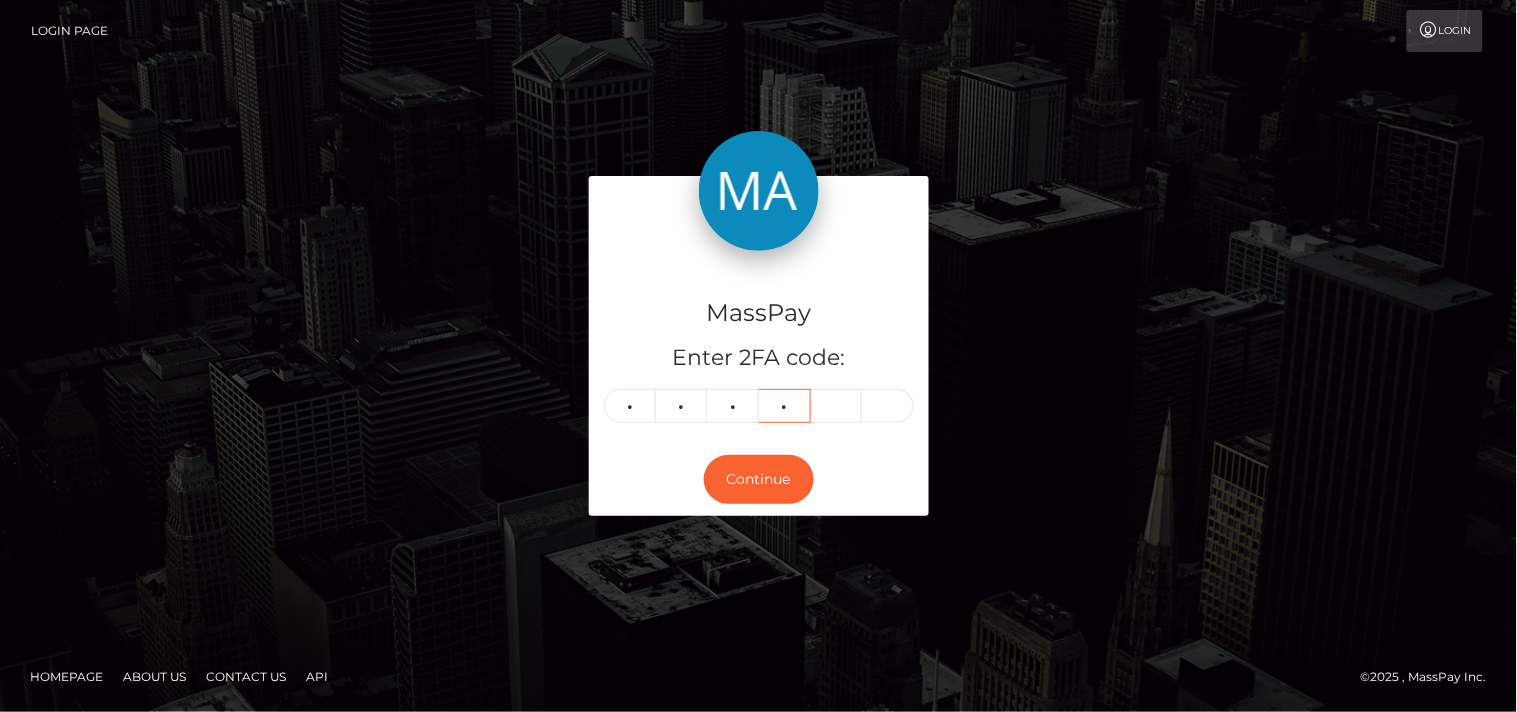 type on "3" 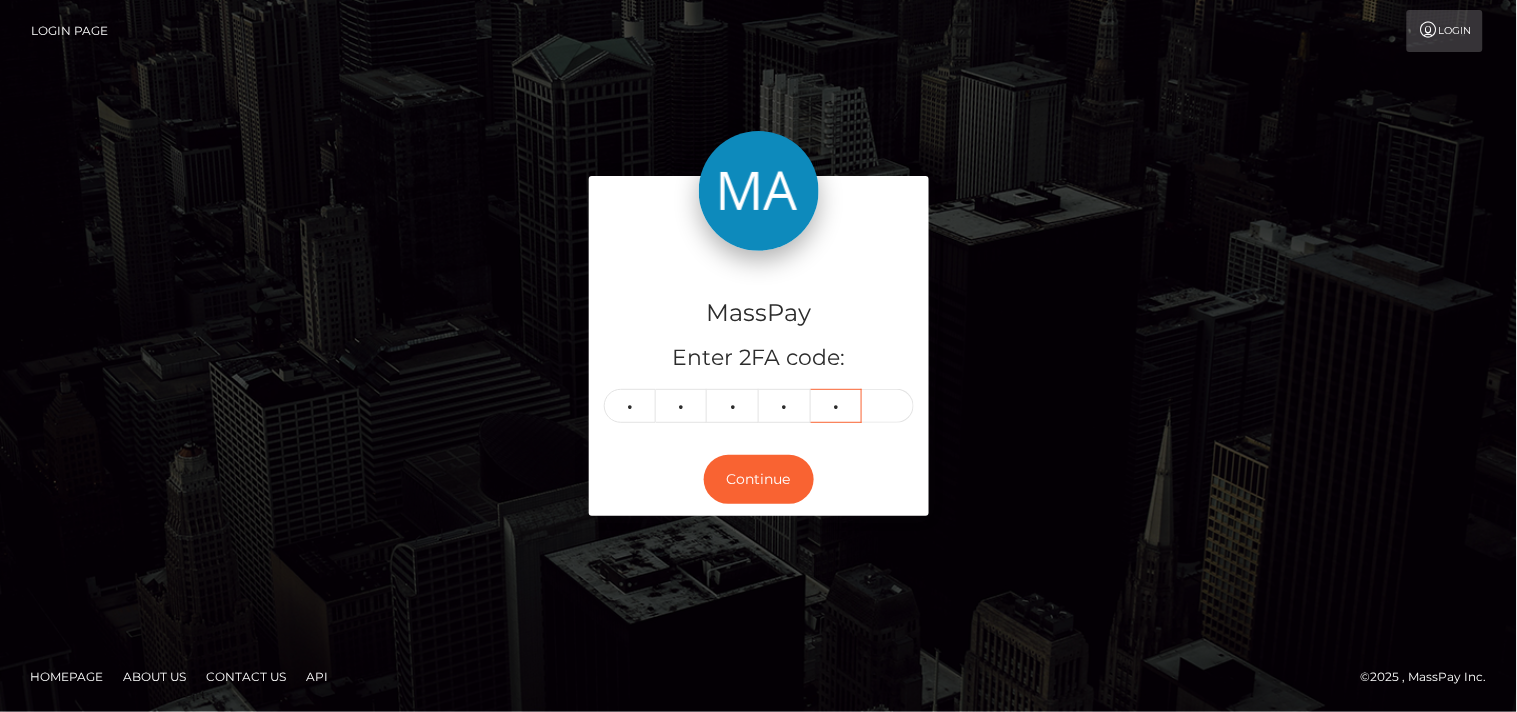 type on "6" 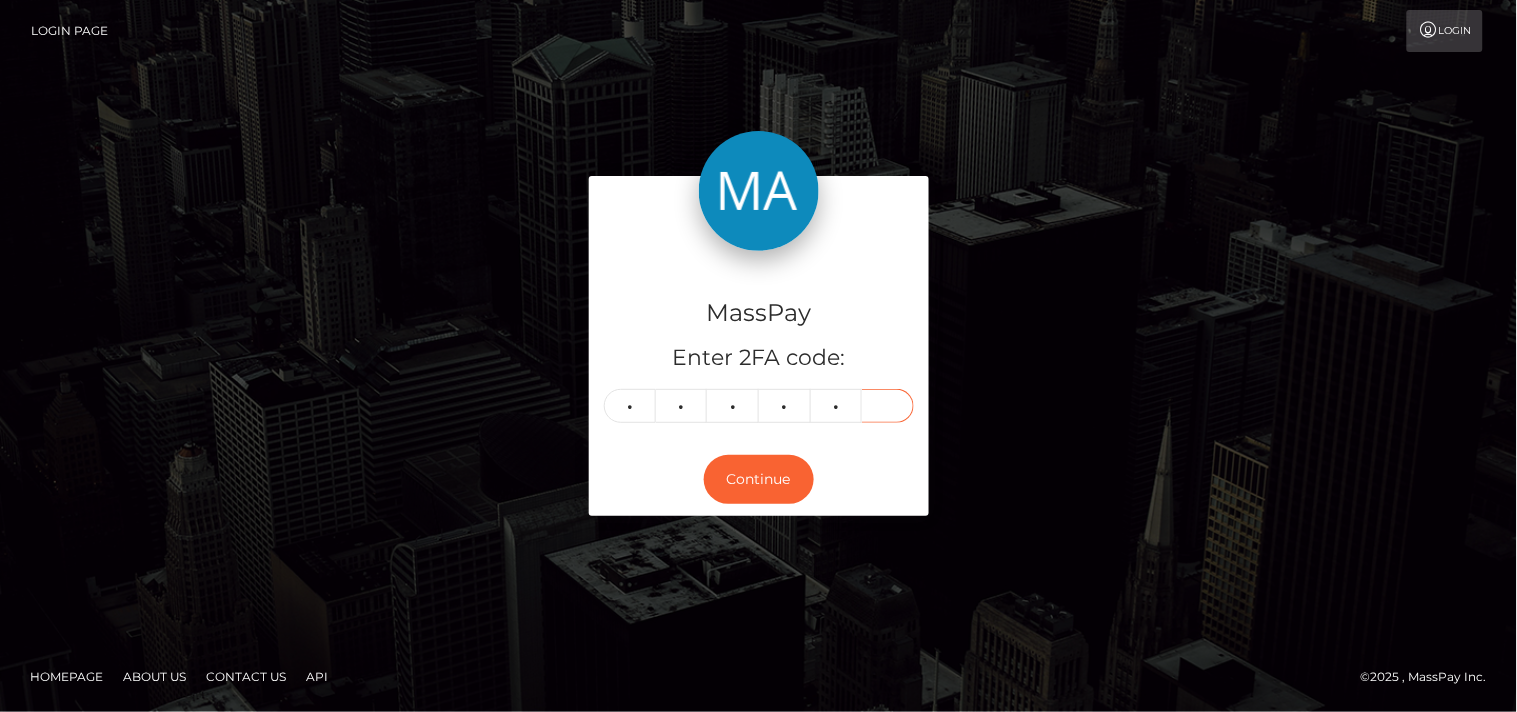 type on "1" 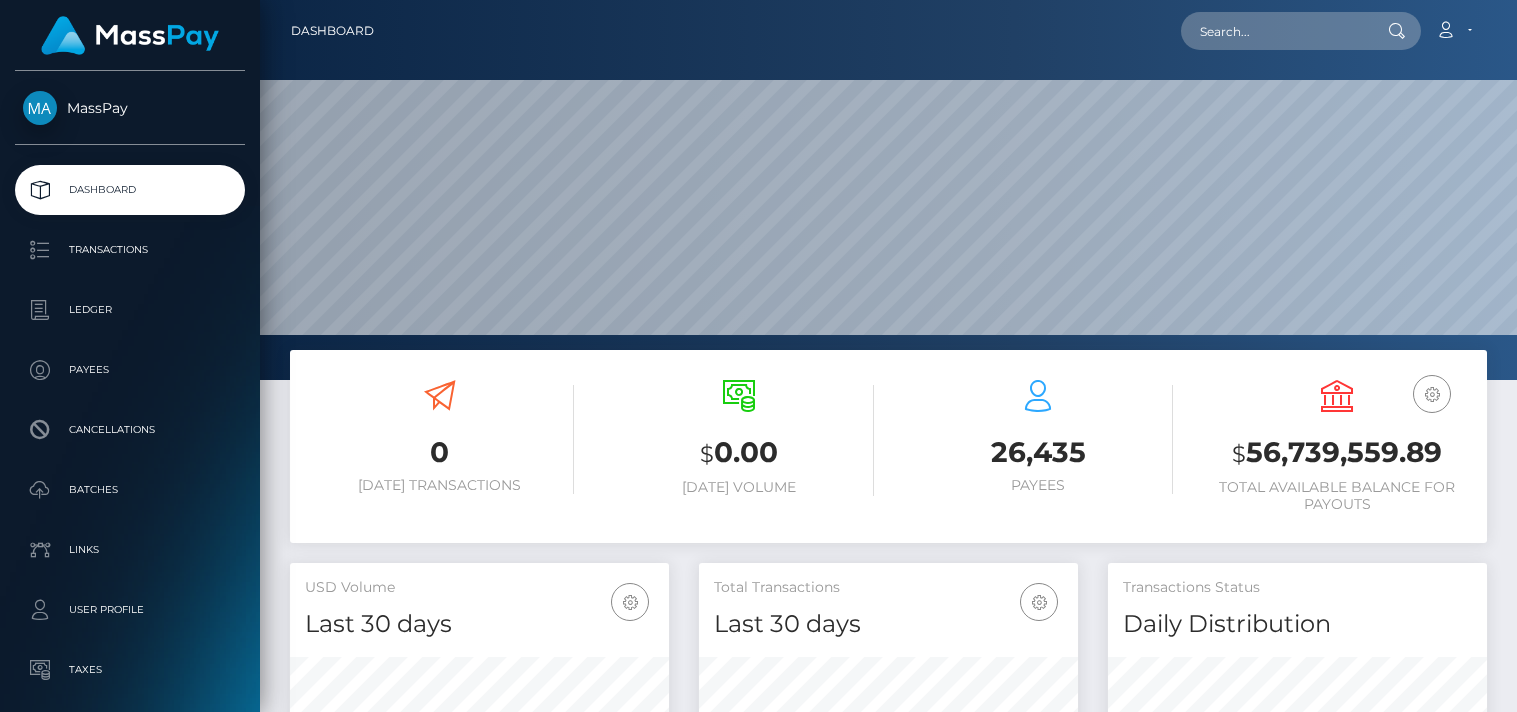 scroll, scrollTop: 0, scrollLeft: 0, axis: both 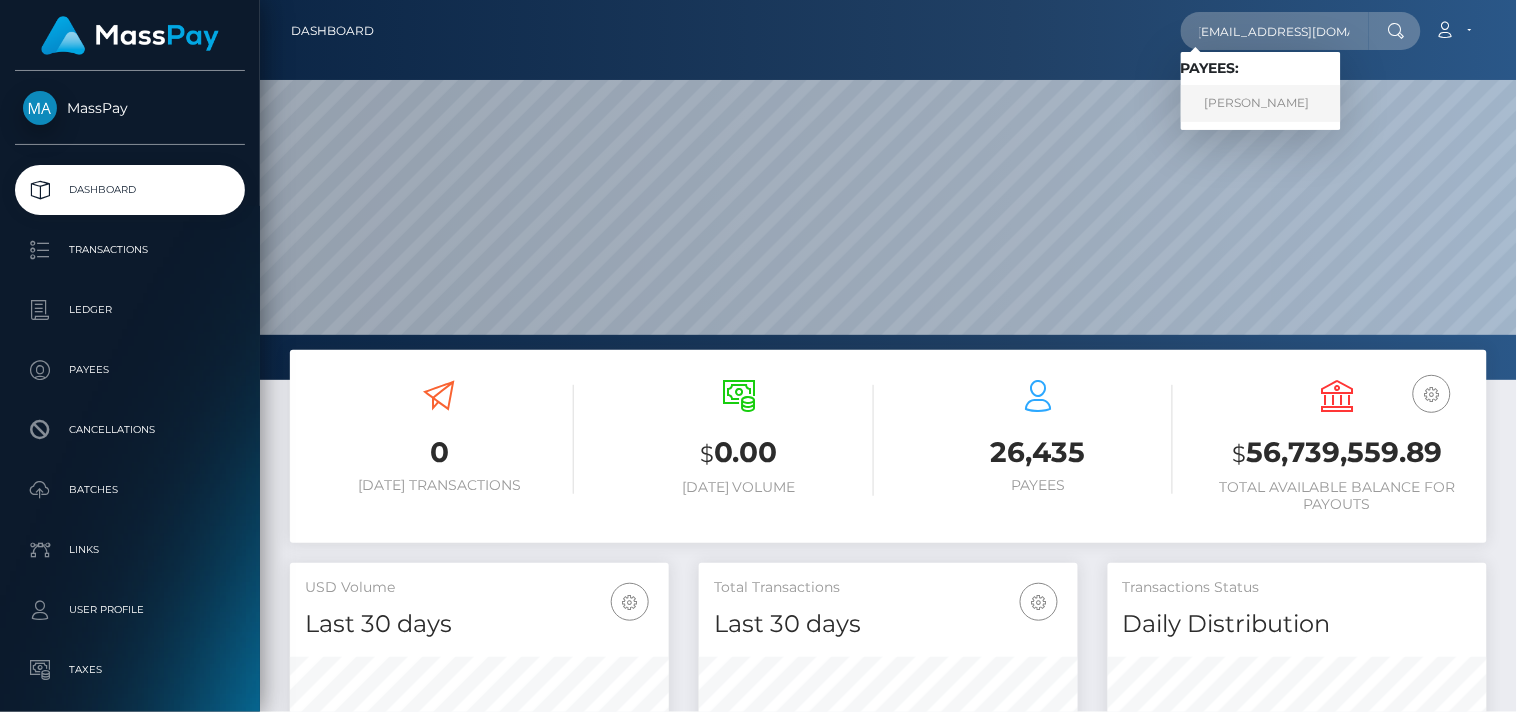 type on "kmaylifestyle@gmail.com" 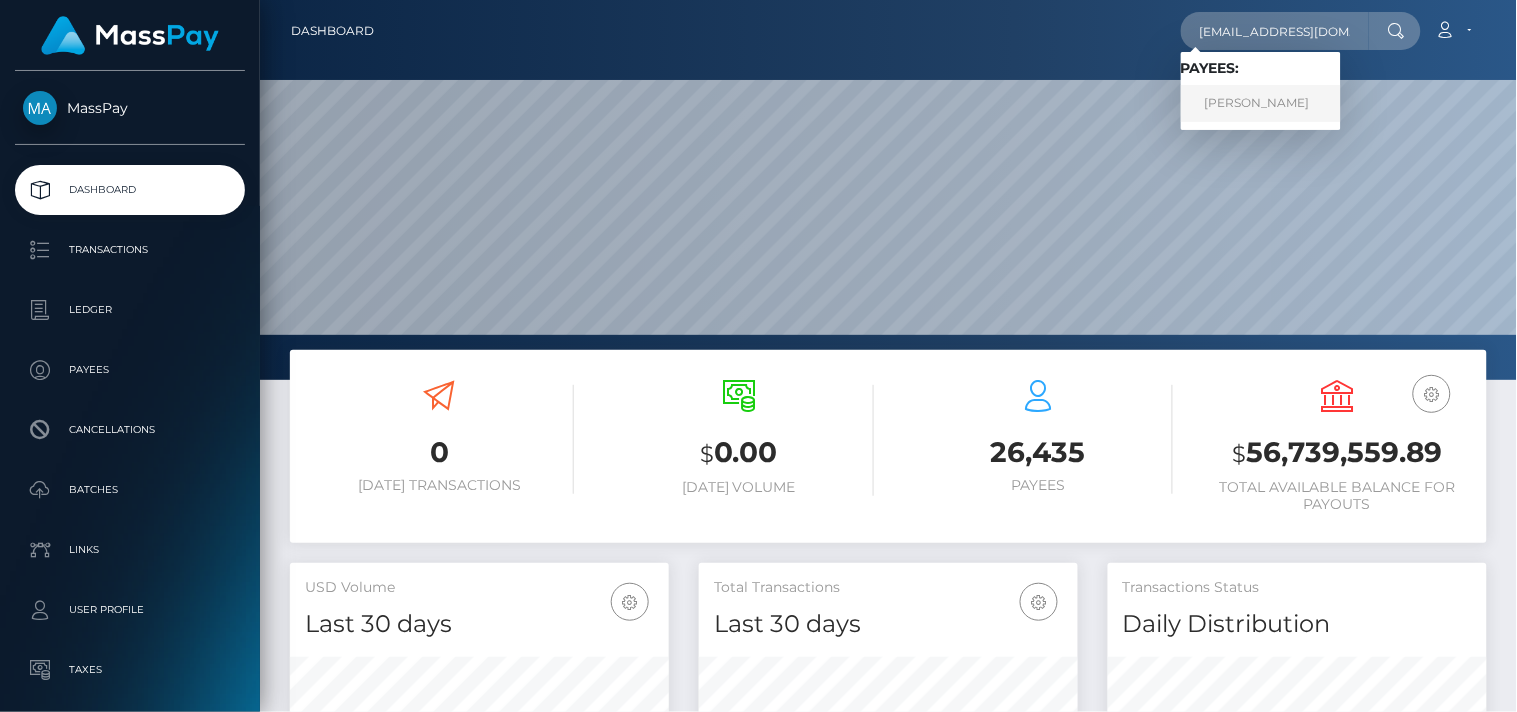 click on "Karen  May" at bounding box center (1261, 103) 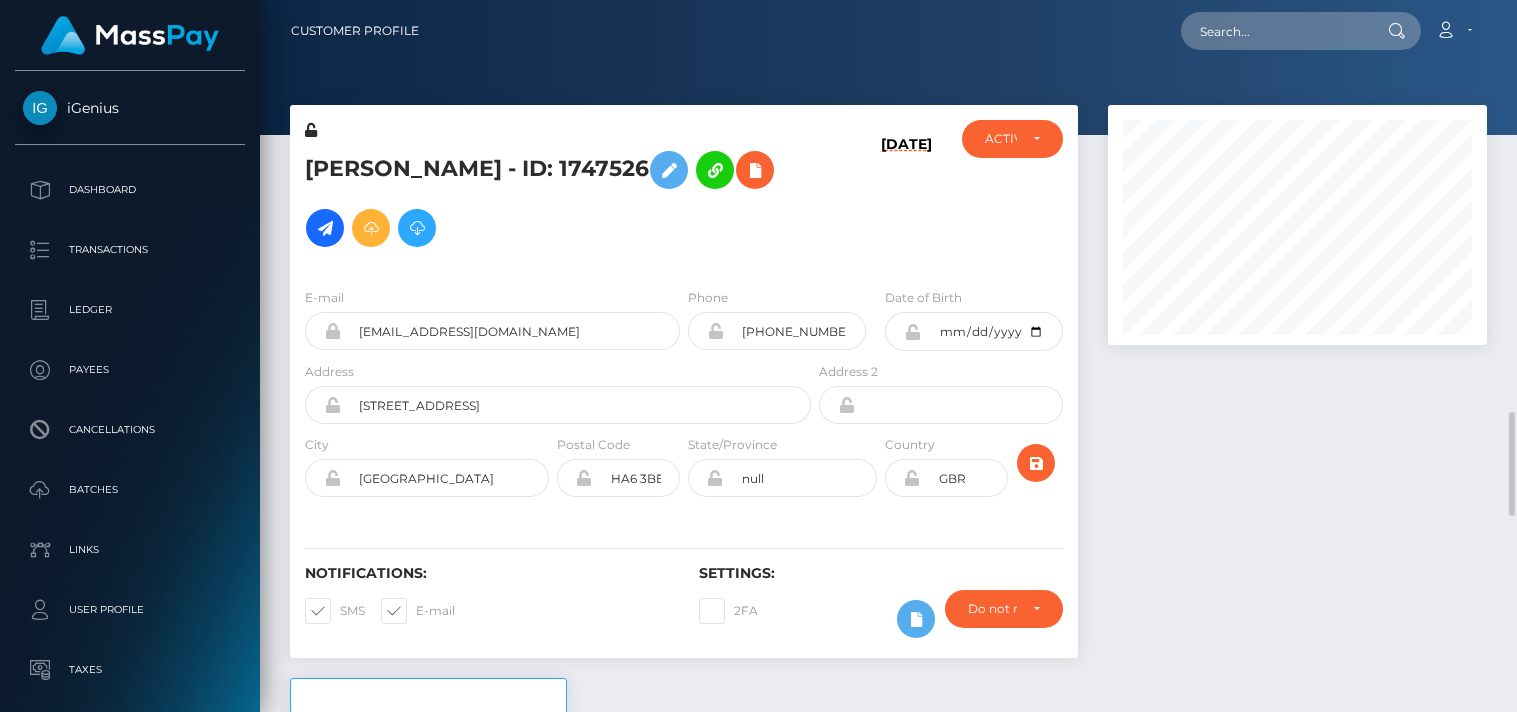 scroll, scrollTop: 0, scrollLeft: 0, axis: both 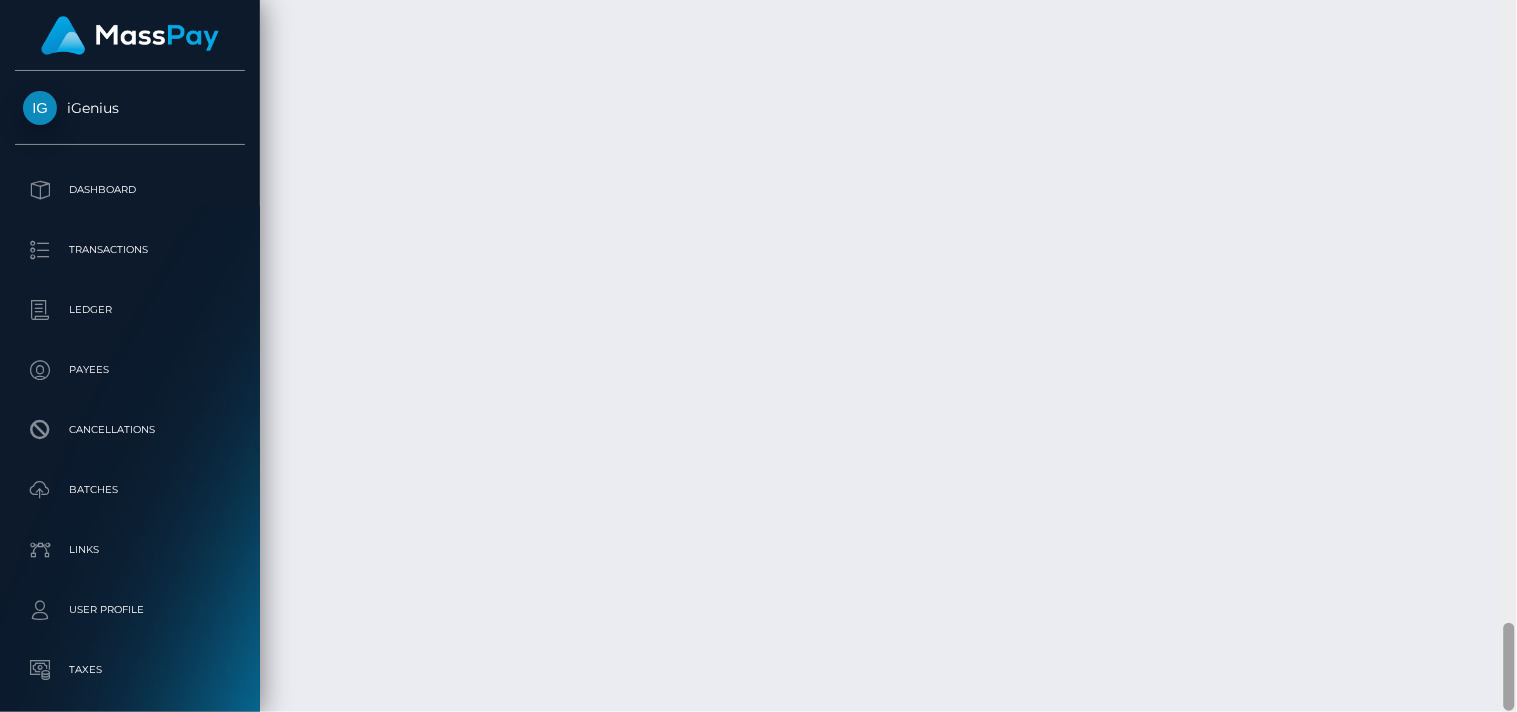 drag, startPoint x: 1511, startPoint y: 158, endPoint x: 1516, endPoint y: 740, distance: 582.0215 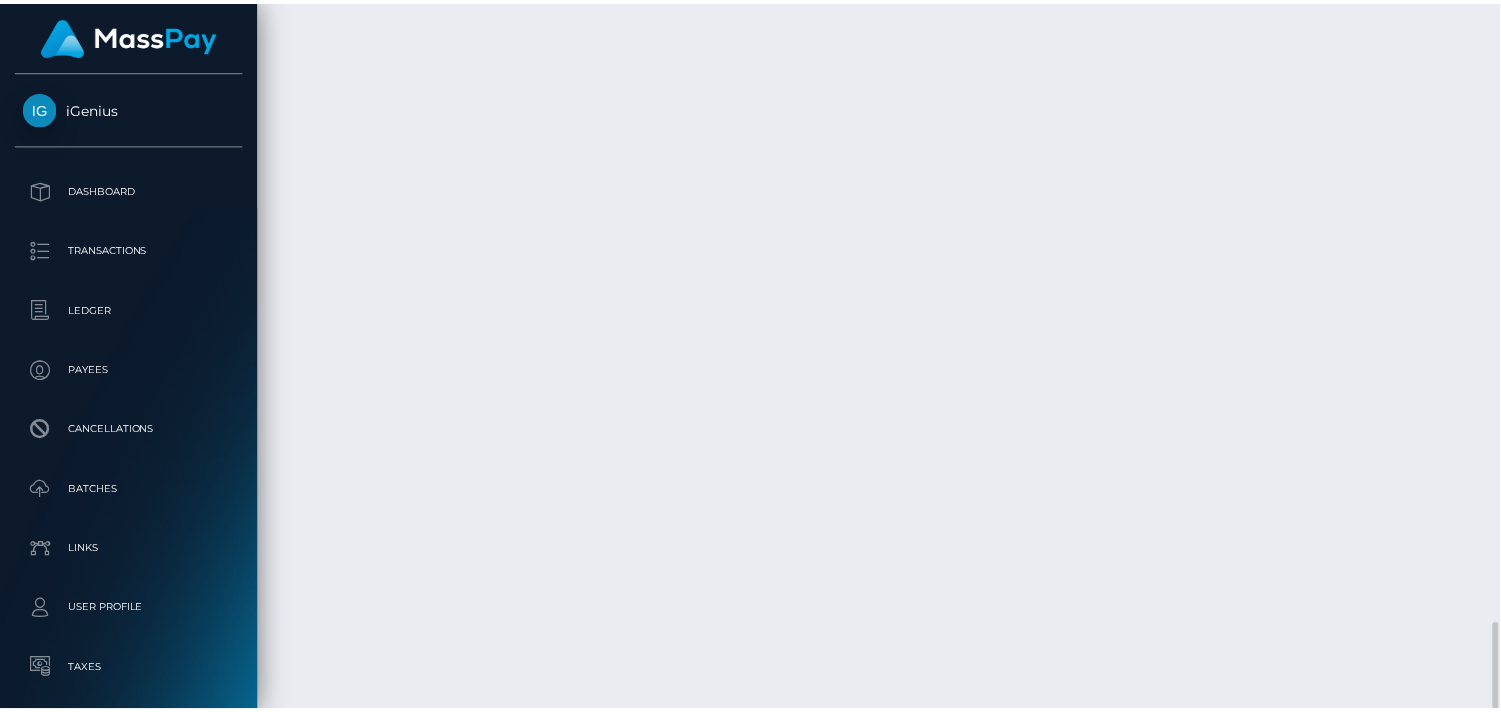 scroll, scrollTop: 240, scrollLeft: 380, axis: both 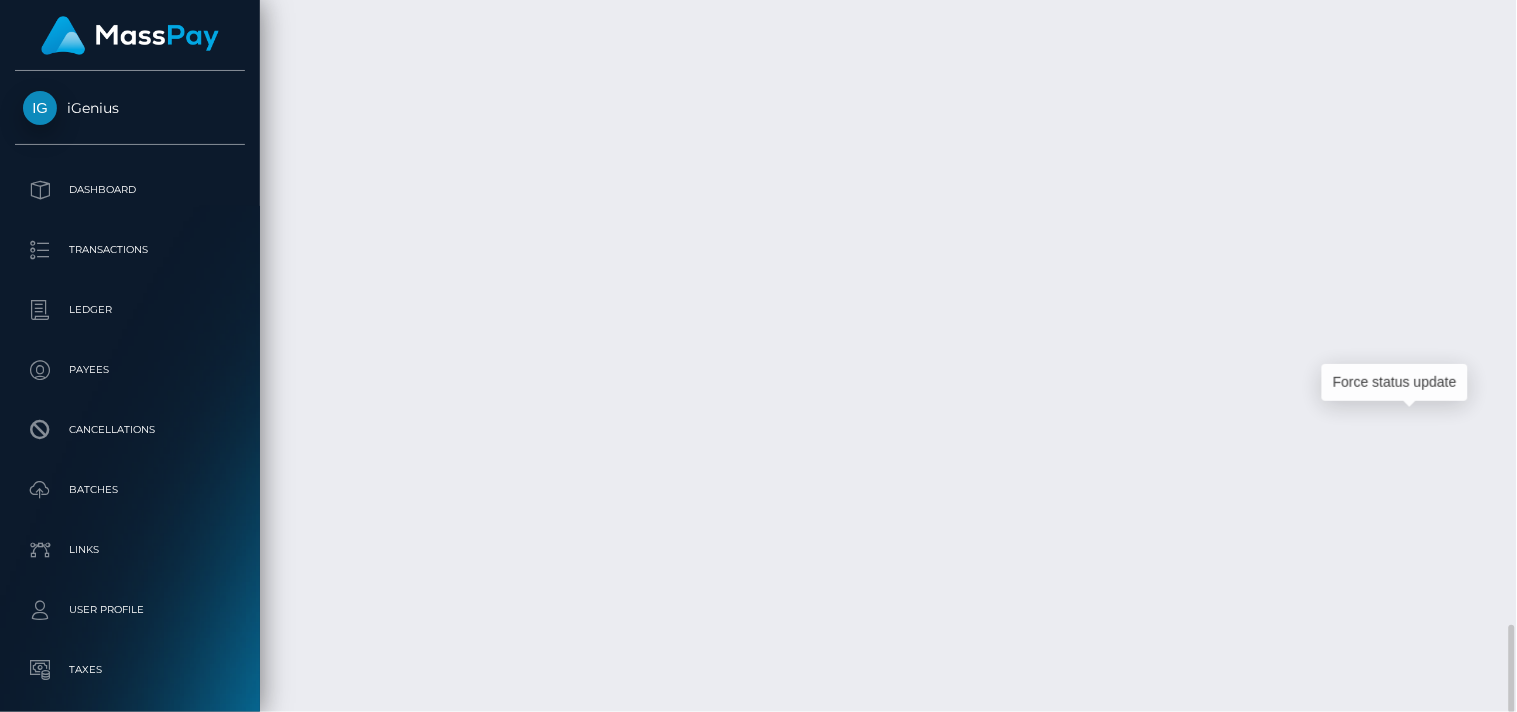 click at bounding box center (1418, -1816) 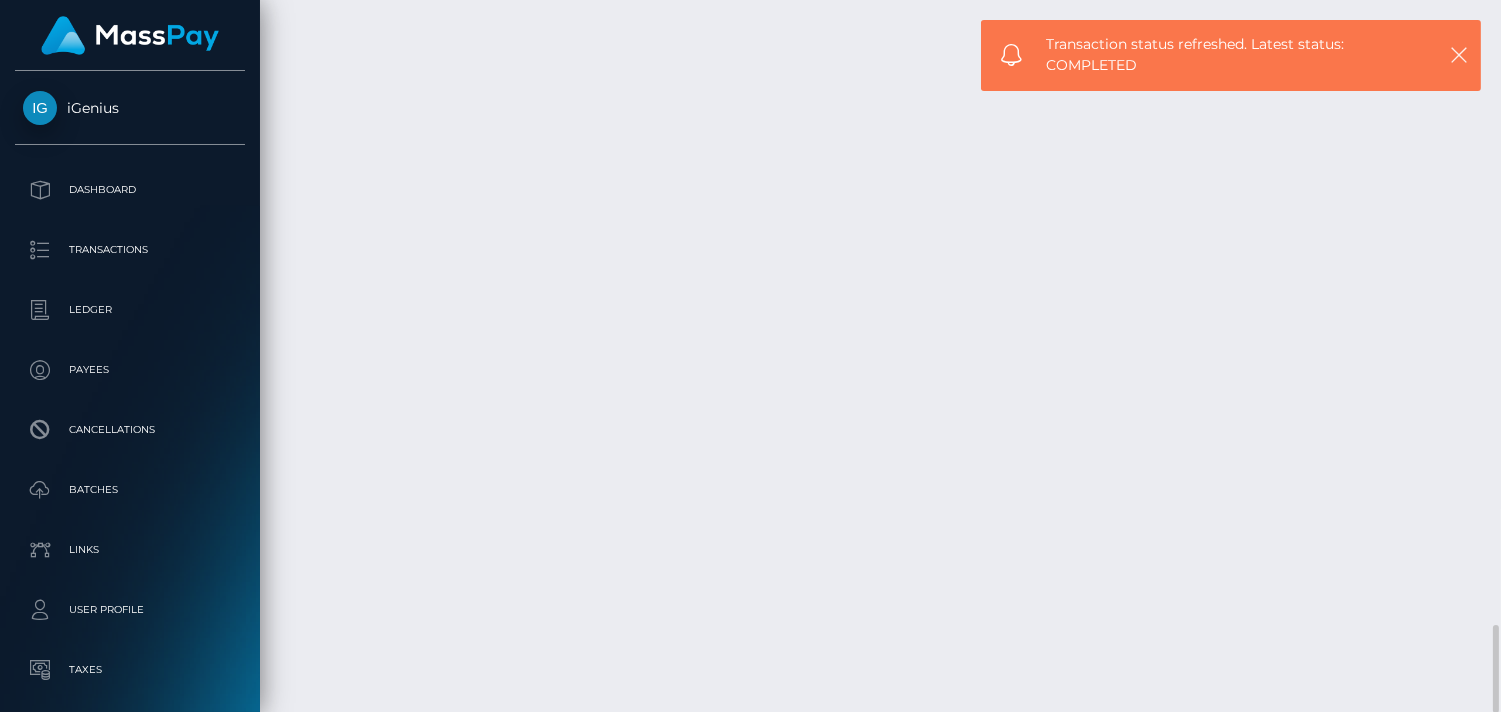 scroll, scrollTop: 999760, scrollLeft: 999626, axis: both 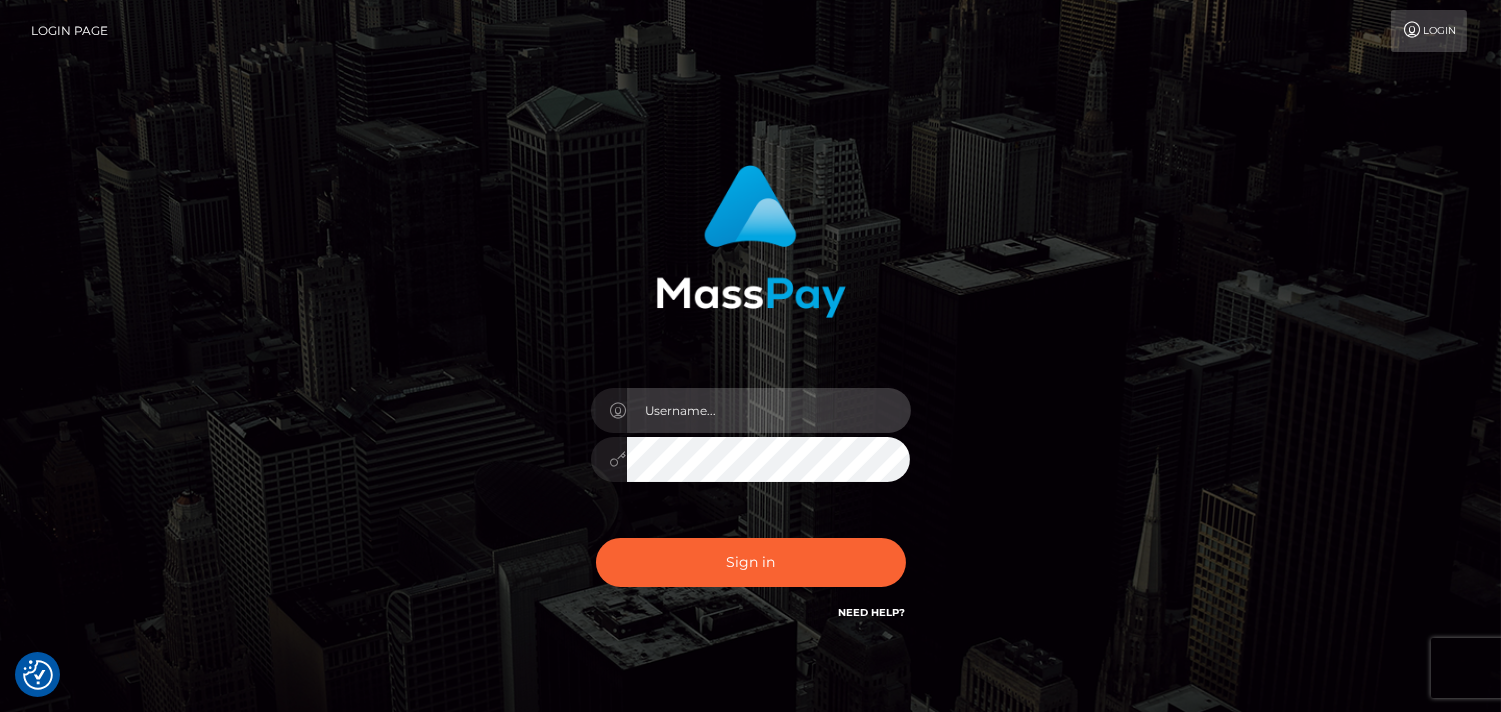 type on "[DOMAIN_NAME]" 